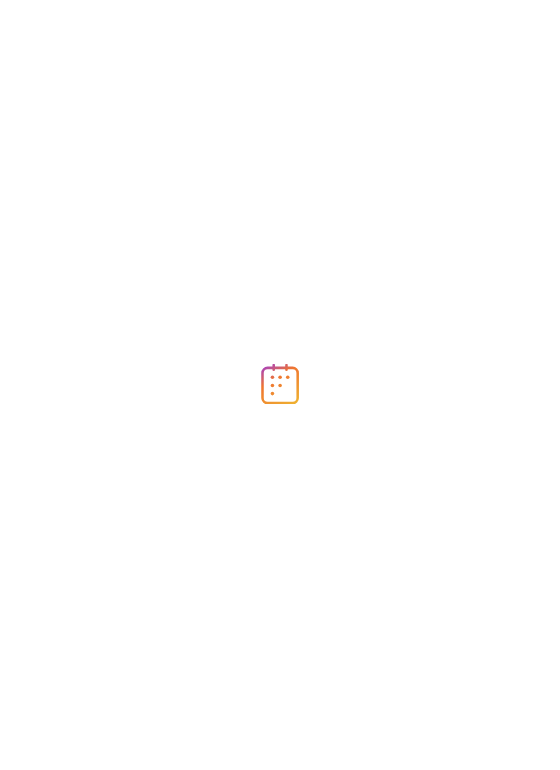 scroll, scrollTop: 0, scrollLeft: 0, axis: both 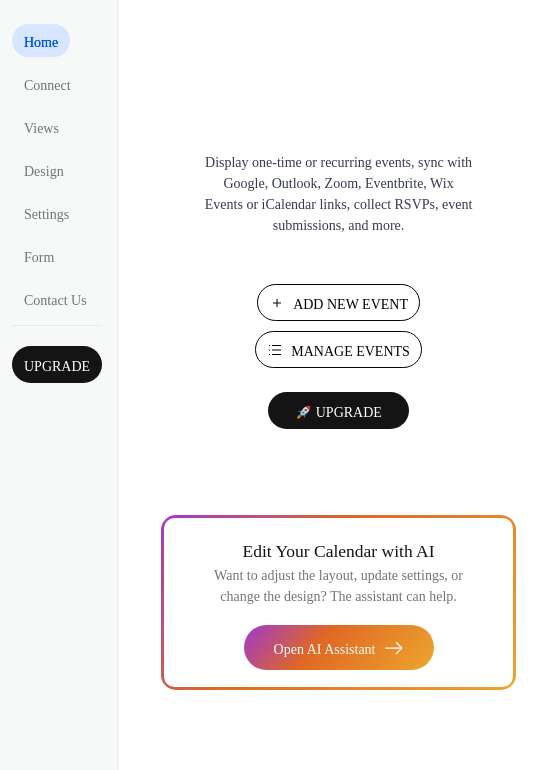 click on "Manage Events" at bounding box center [350, 351] 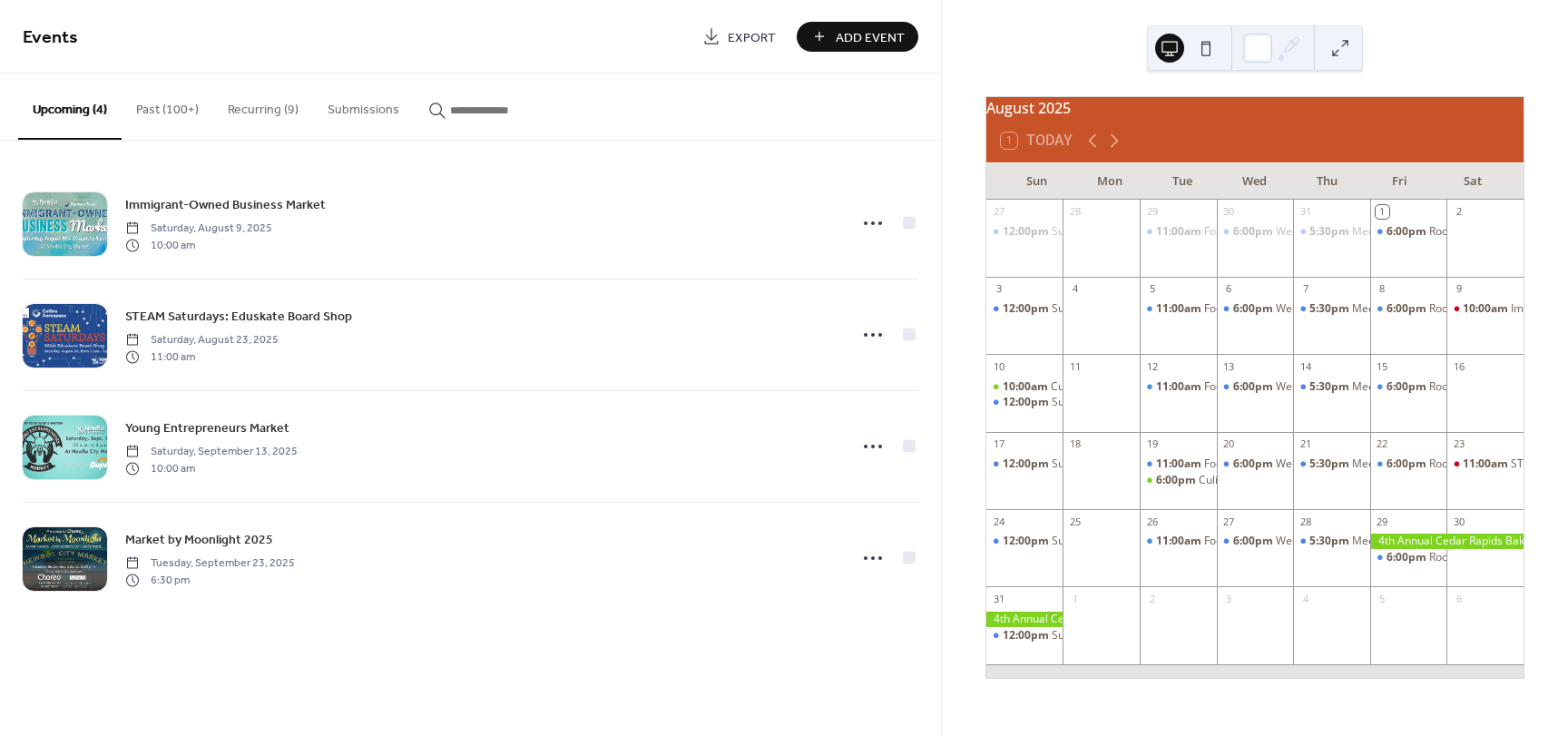 scroll, scrollTop: 0, scrollLeft: 0, axis: both 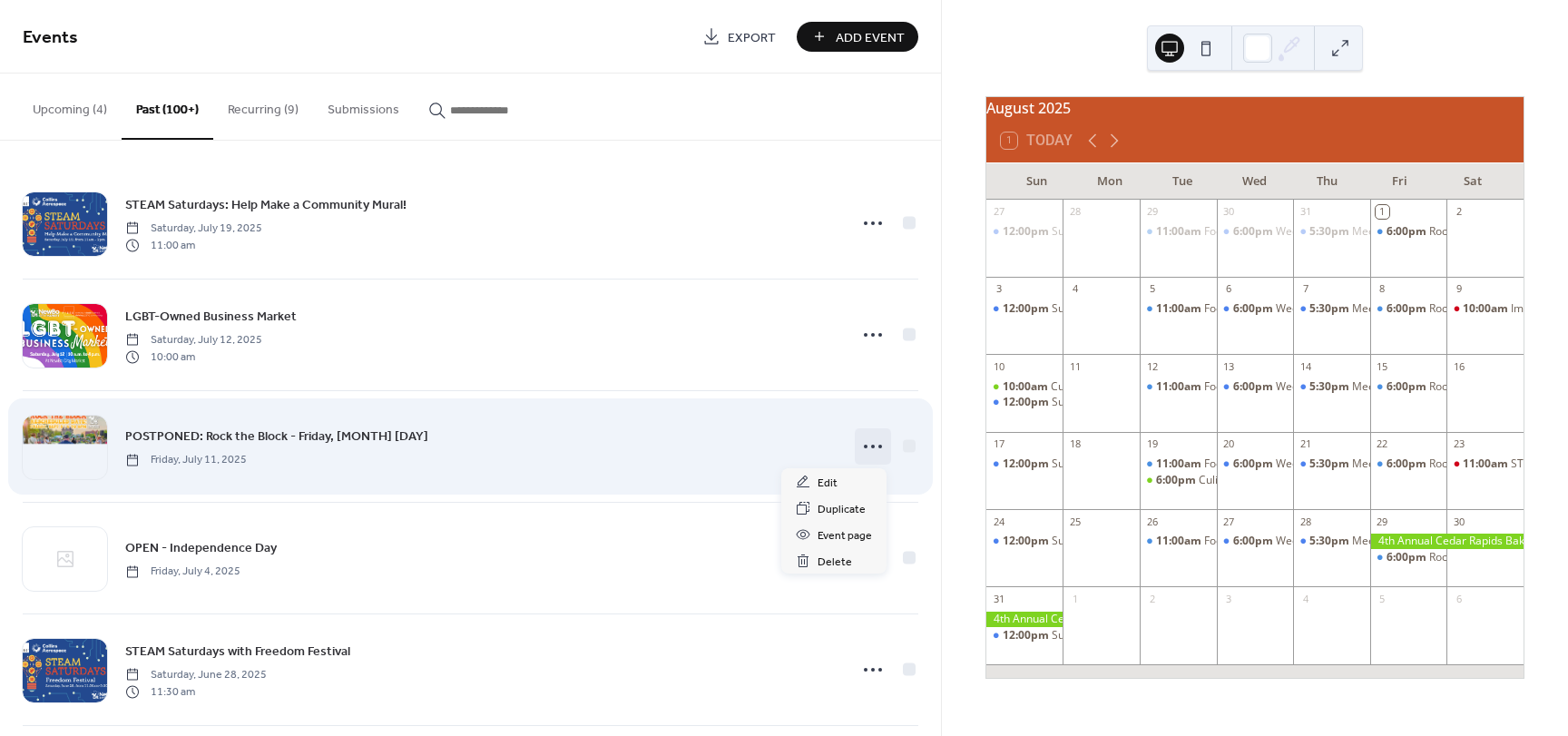 click 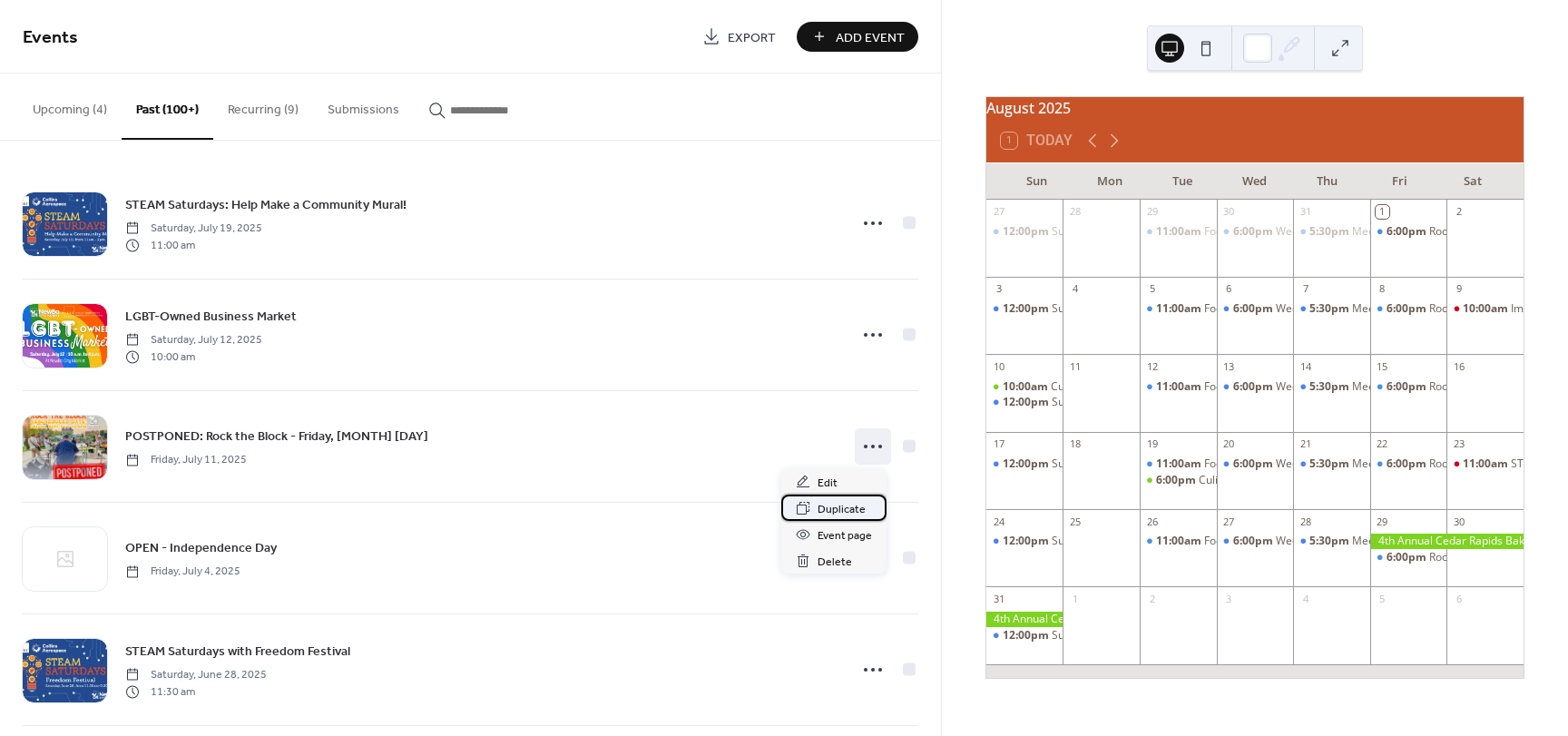 click on "Duplicate" at bounding box center (841, 509) 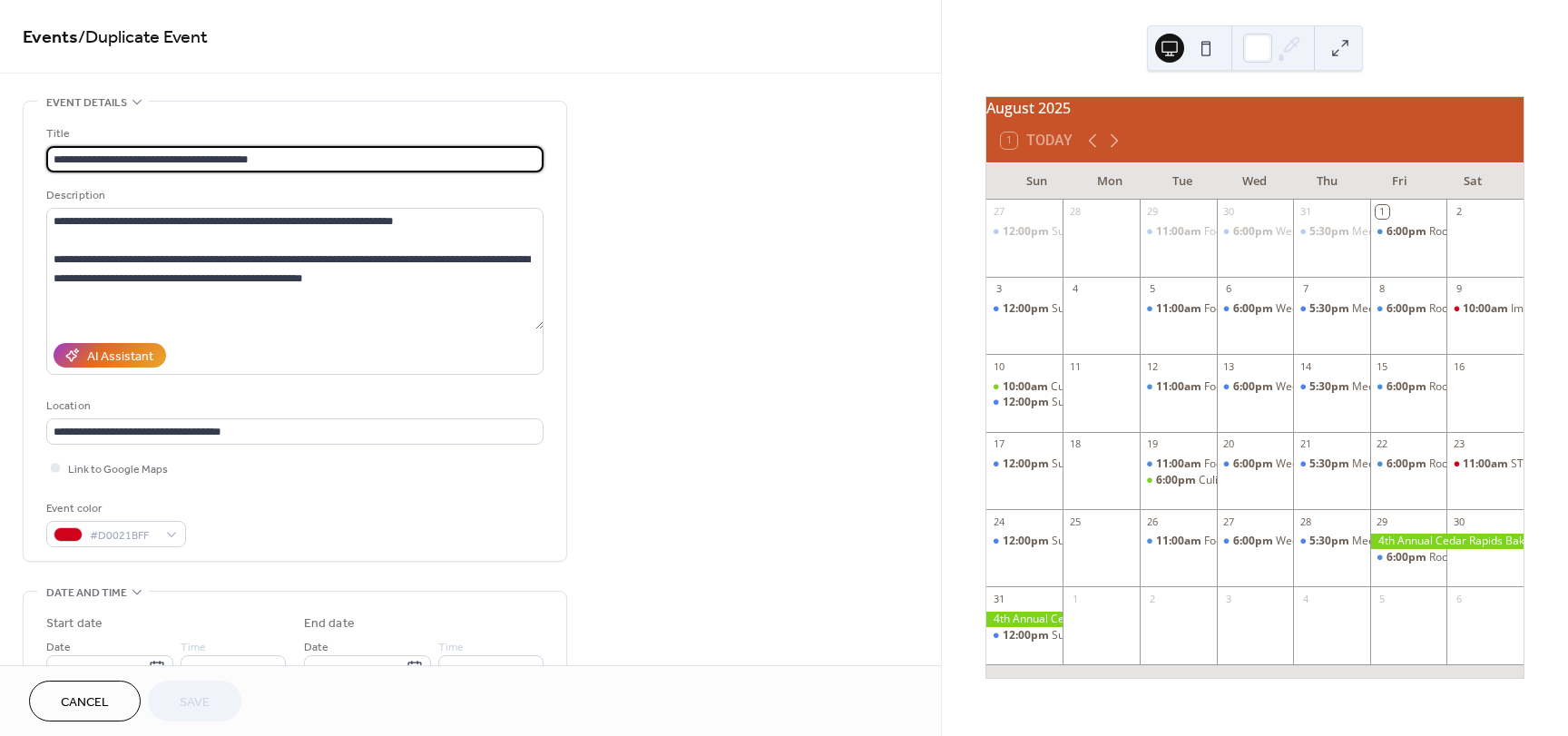 scroll, scrollTop: 0, scrollLeft: 0, axis: both 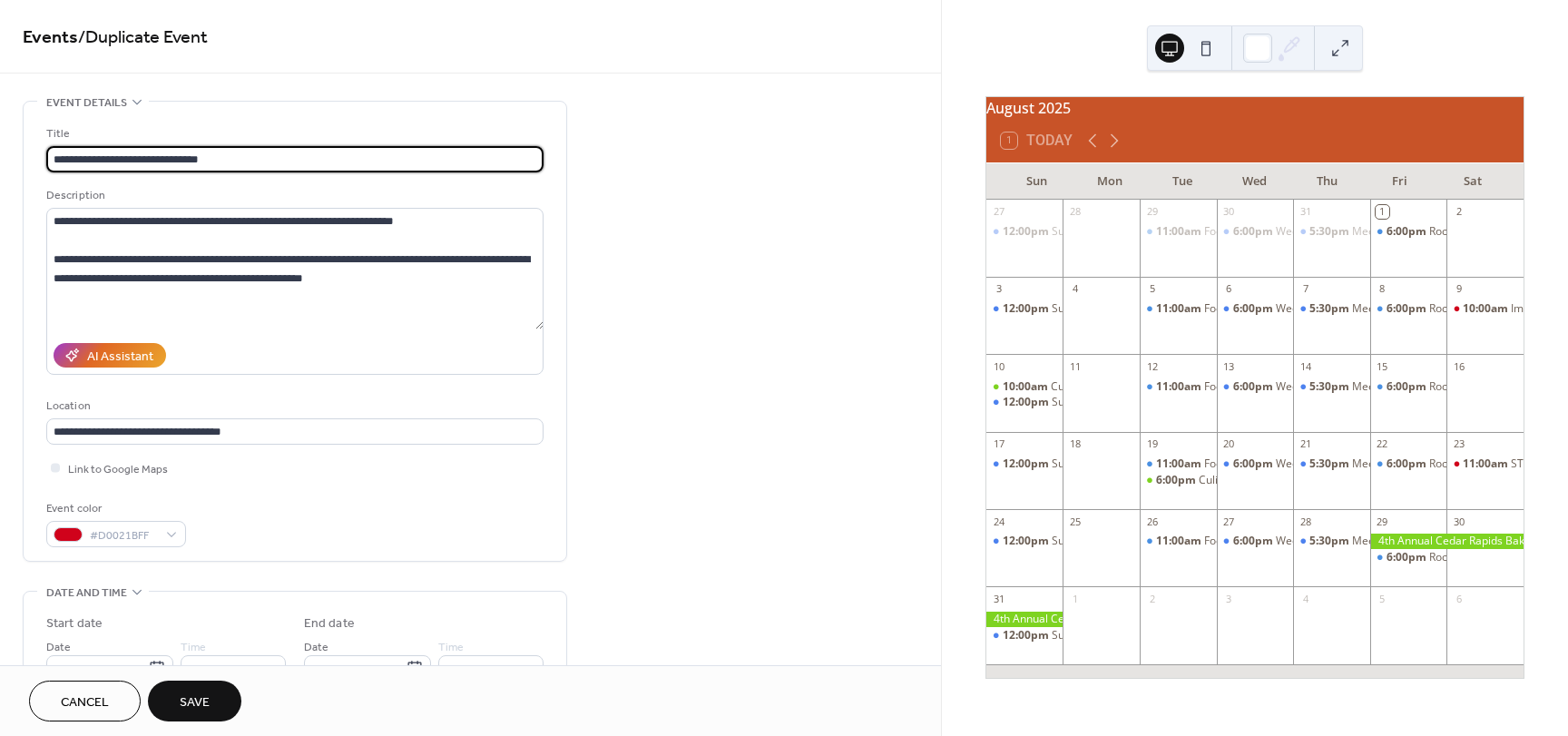 drag, startPoint x: 212, startPoint y: 155, endPoint x: 134, endPoint y: 155, distance: 78 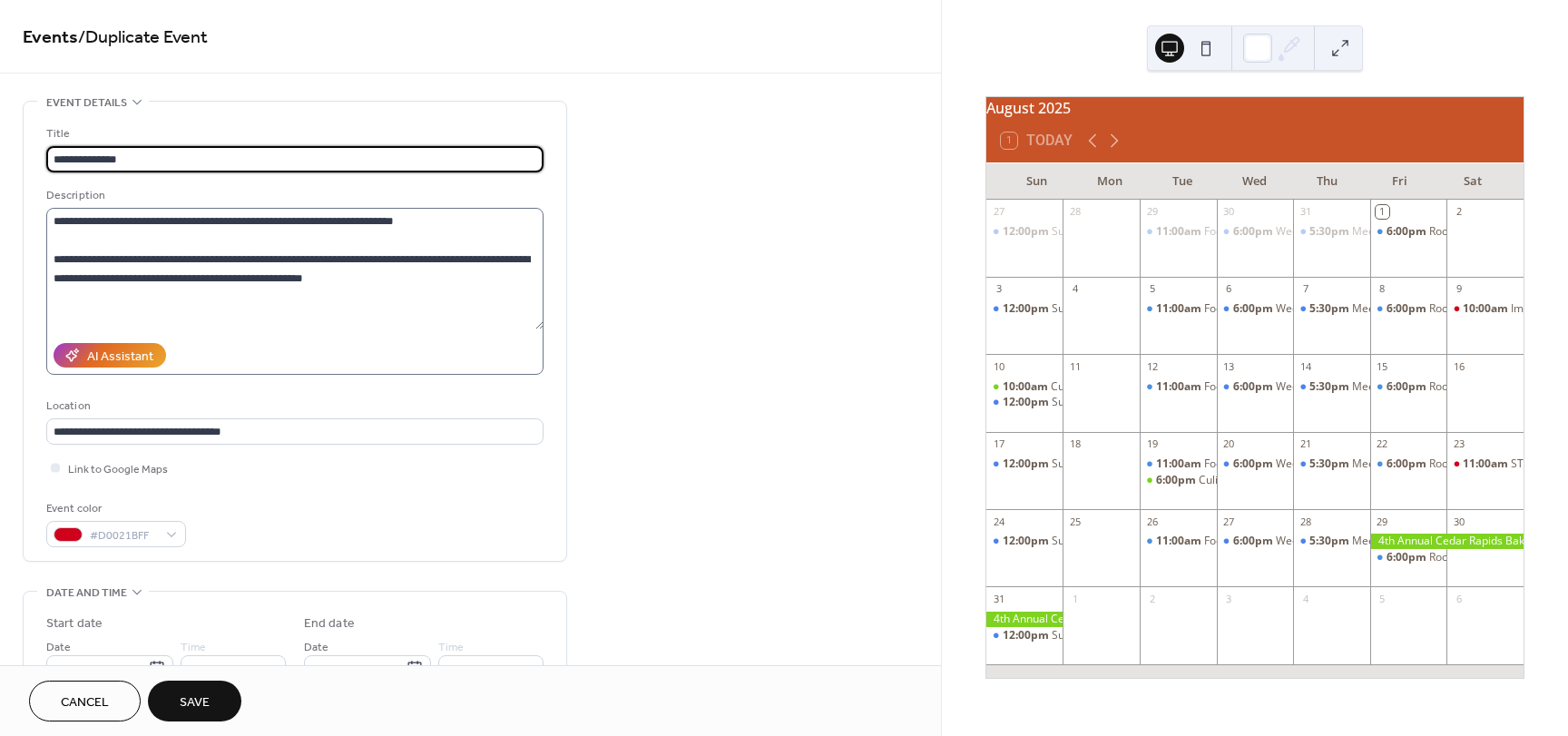 type on "**********" 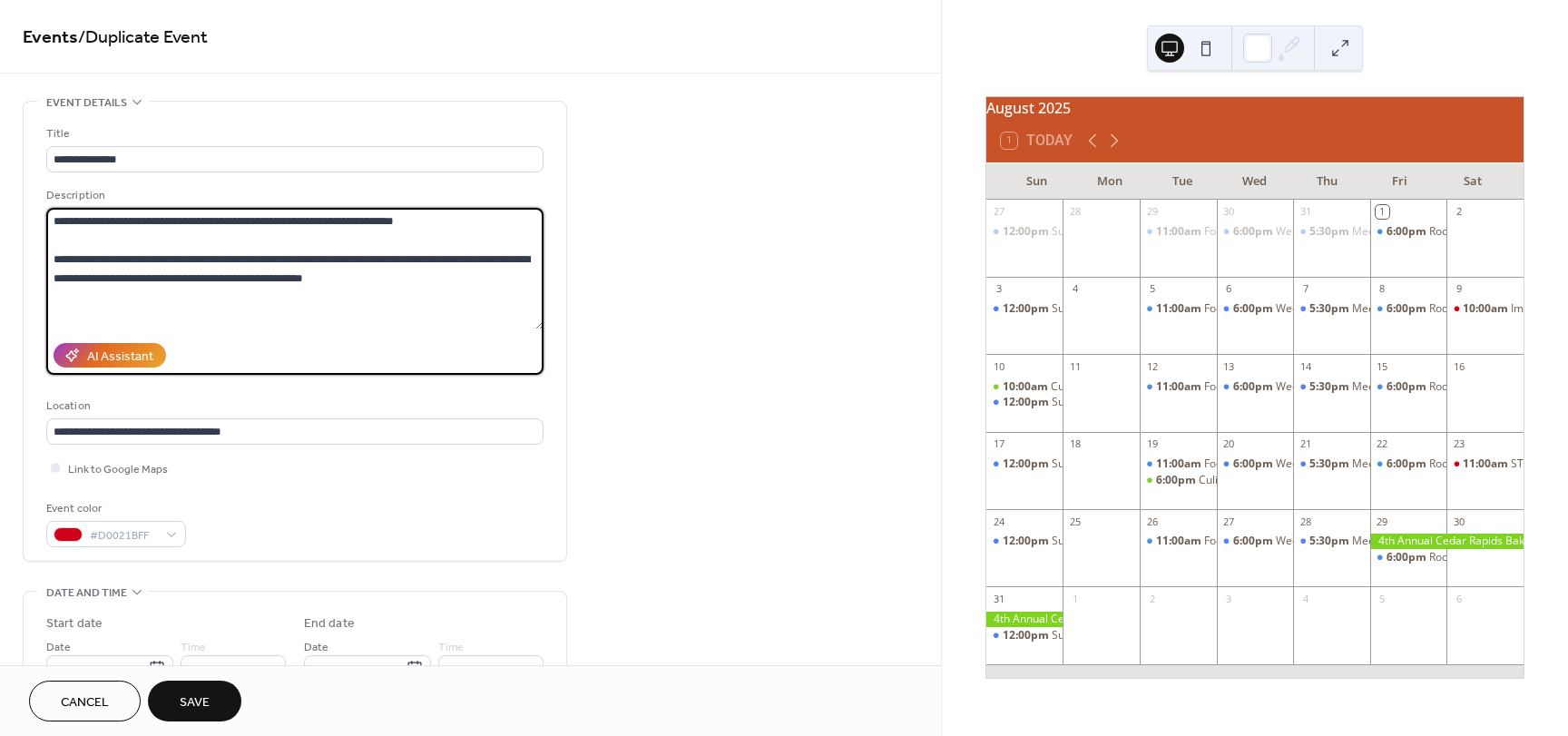 drag, startPoint x: 304, startPoint y: 238, endPoint x: -87, endPoint y: 143, distance: 402.37545 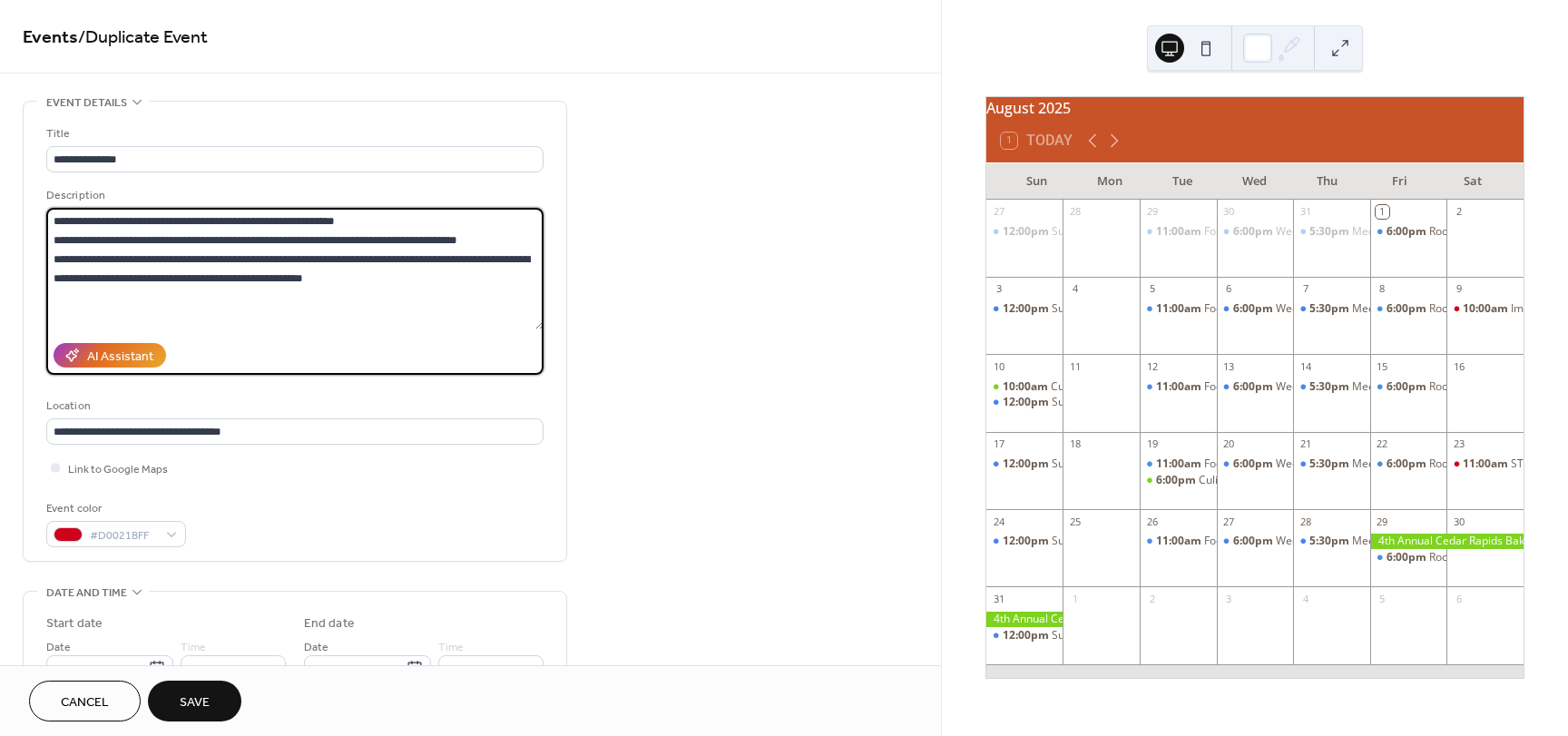 click on "**********" at bounding box center [295, 269] 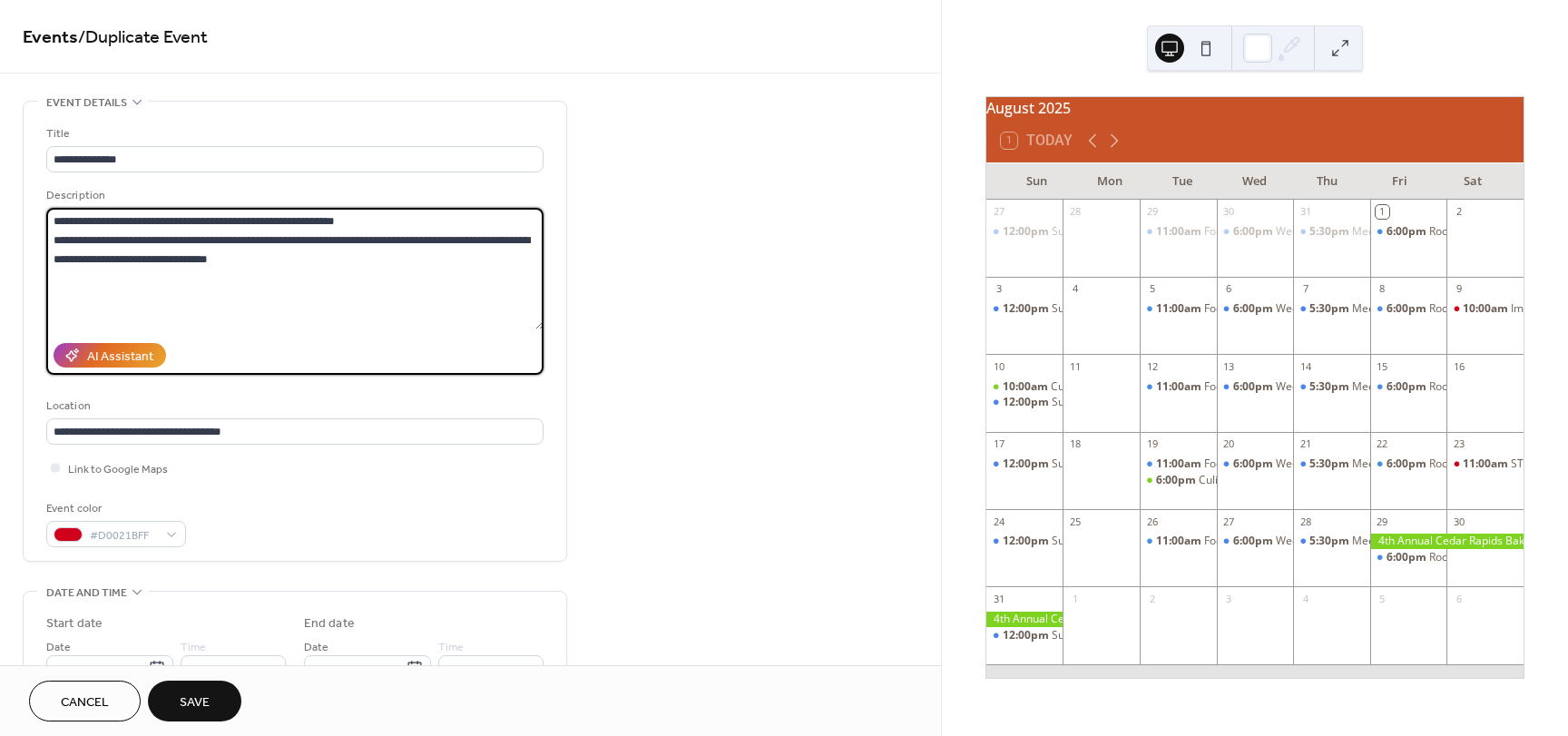 drag, startPoint x: 56, startPoint y: 237, endPoint x: 58, endPoint y: 248, distance: 11.18034 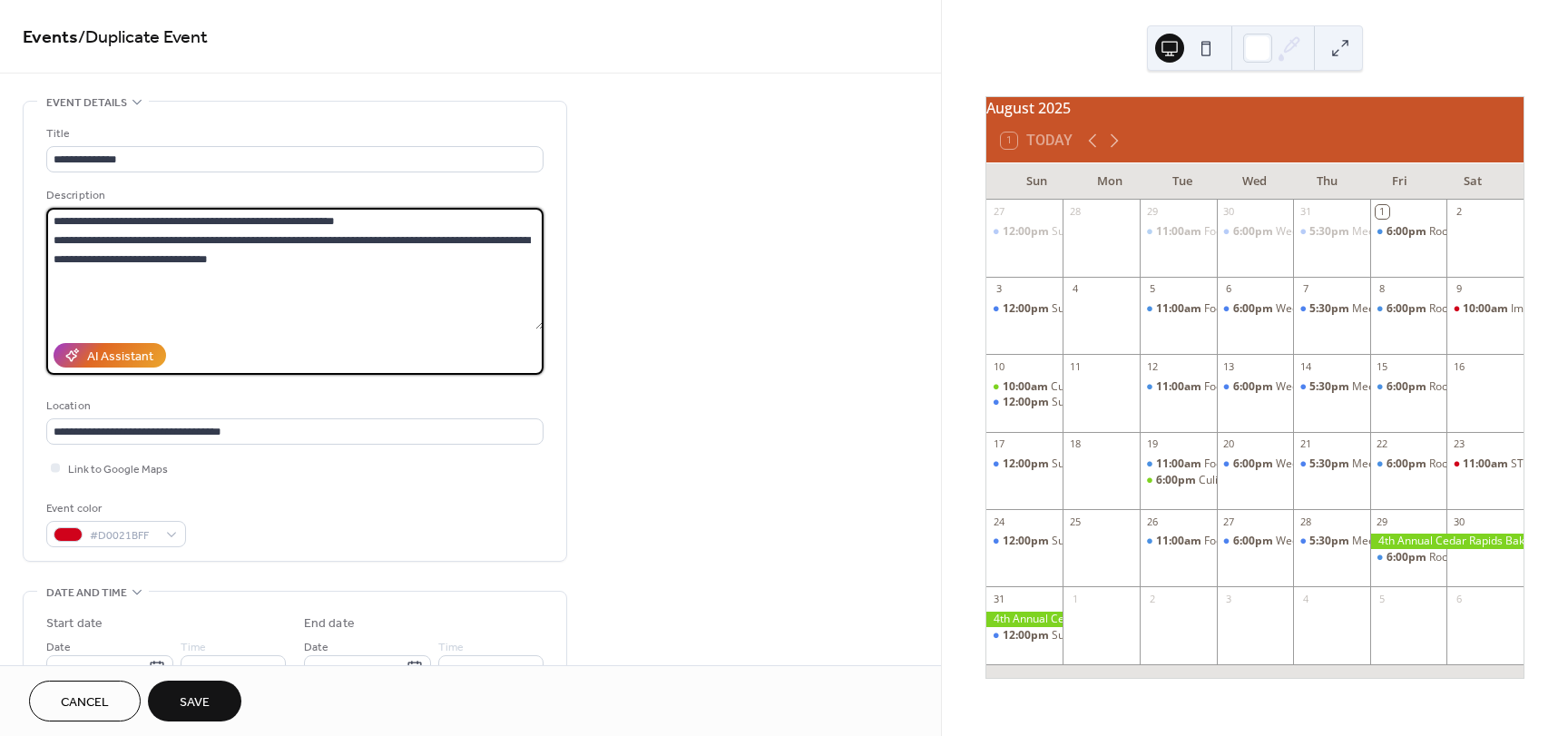 click on "**********" at bounding box center [295, 269] 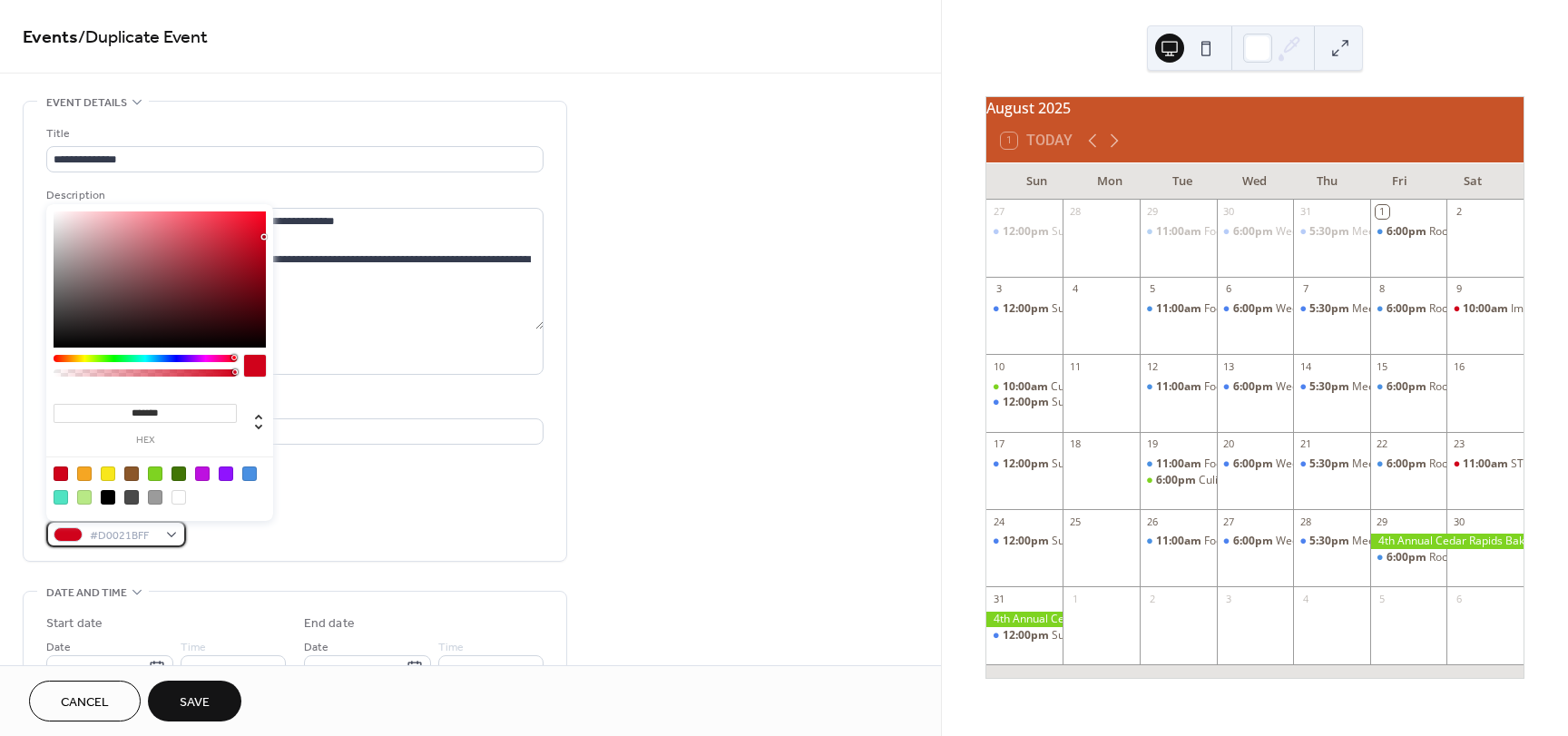 click on "#D0021BFF" at bounding box center (116, 534) 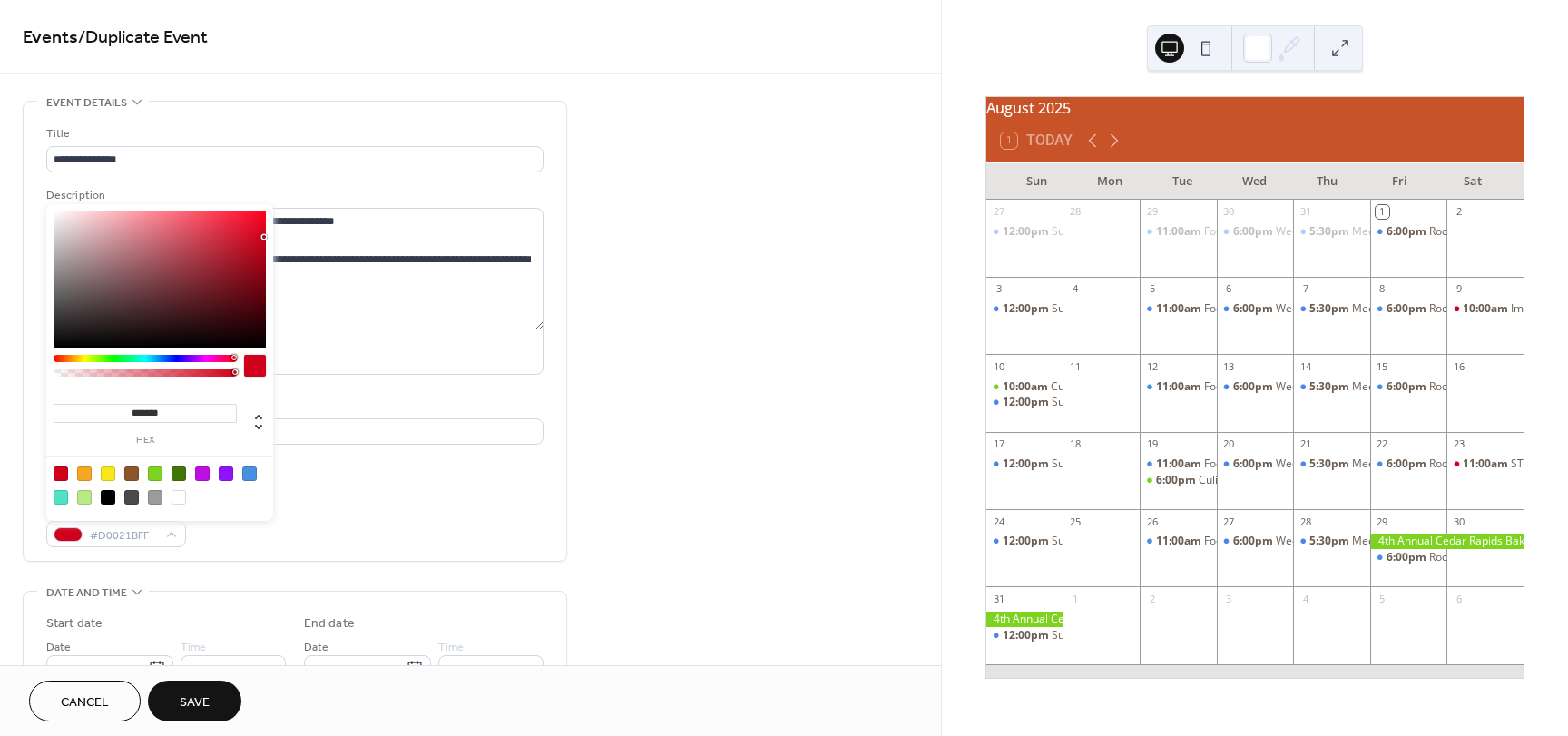 click on "Link to Google Maps" at bounding box center [295, 467] 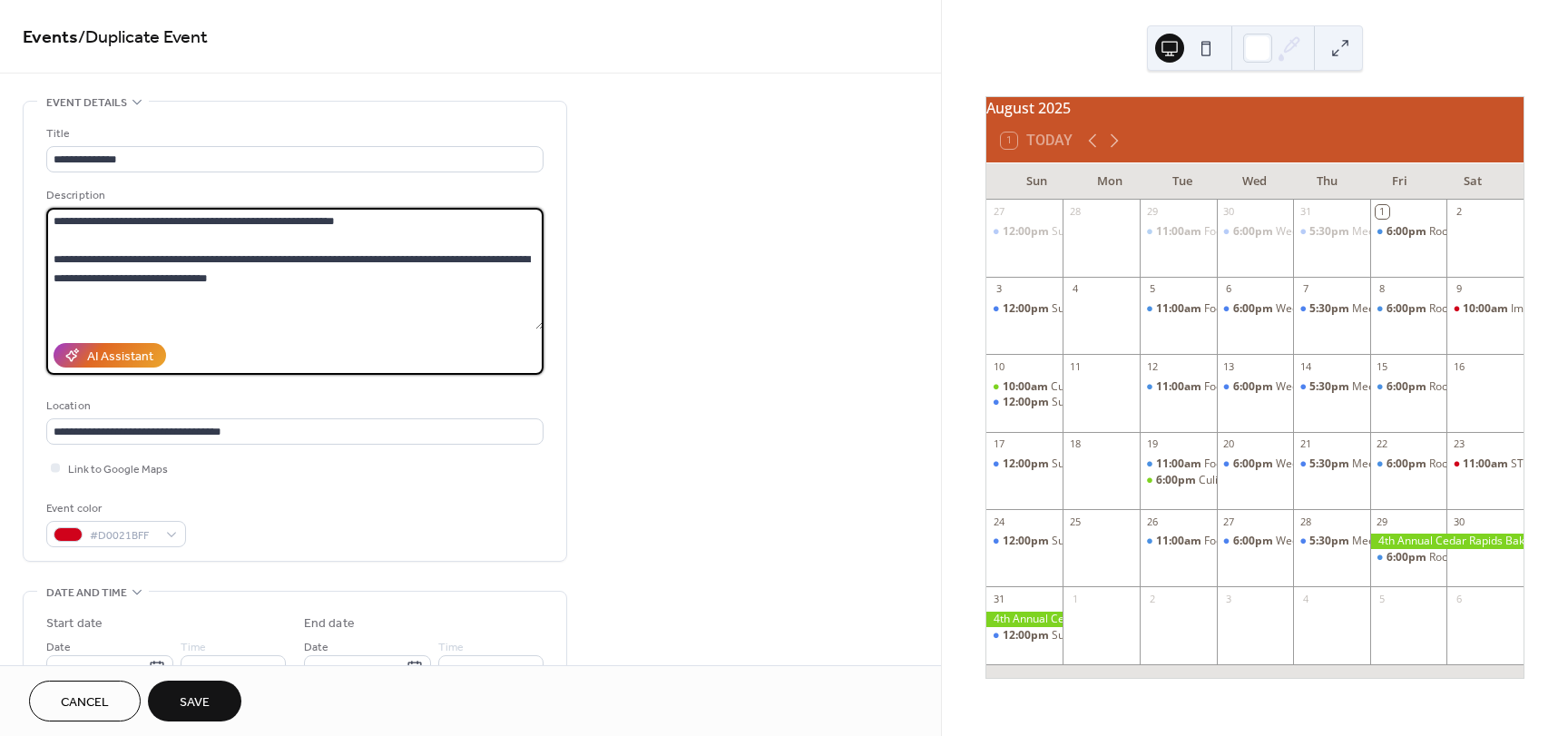 click on "**********" at bounding box center (295, 269) 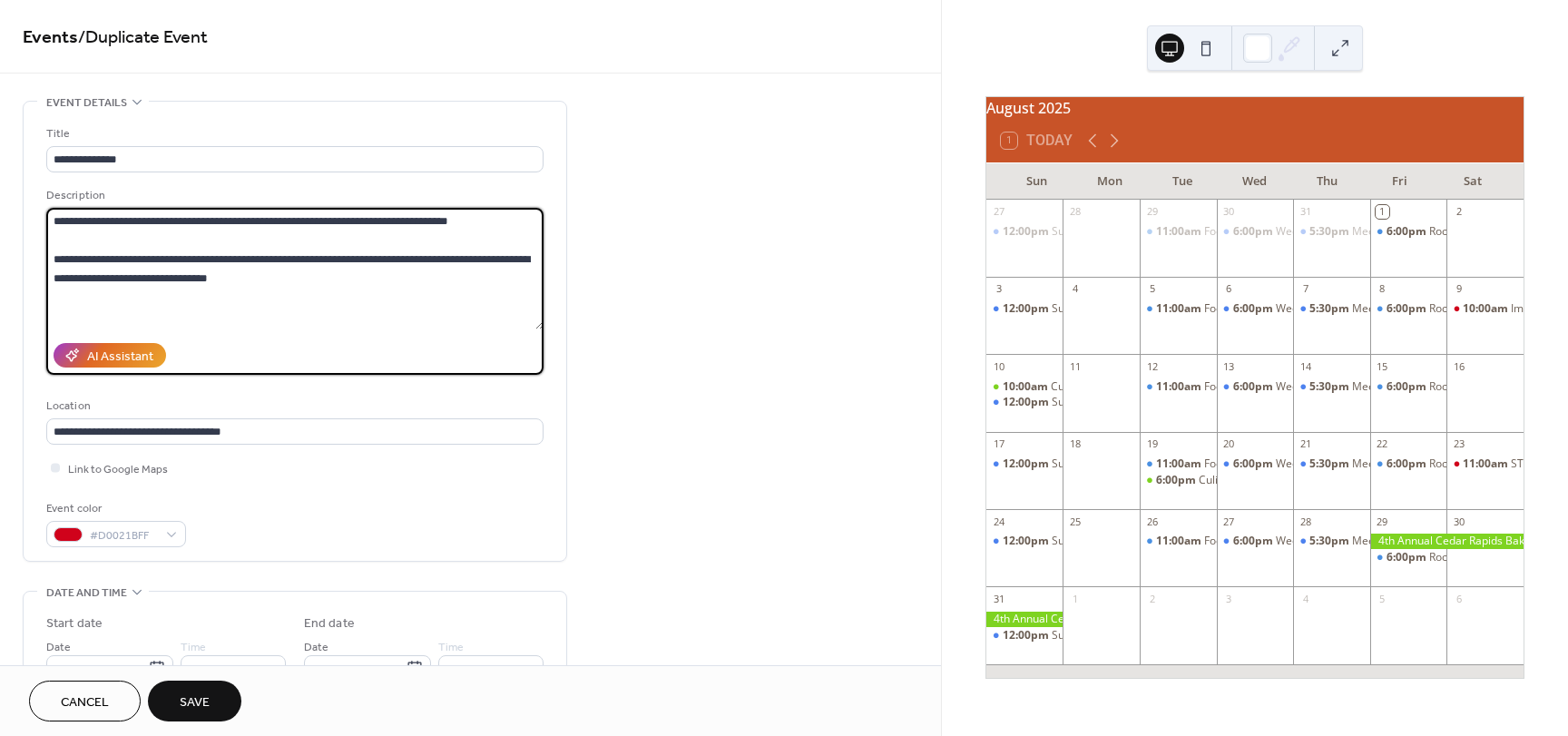 drag, startPoint x: 224, startPoint y: 280, endPoint x: -87, endPoint y: 80, distance: 369.75803 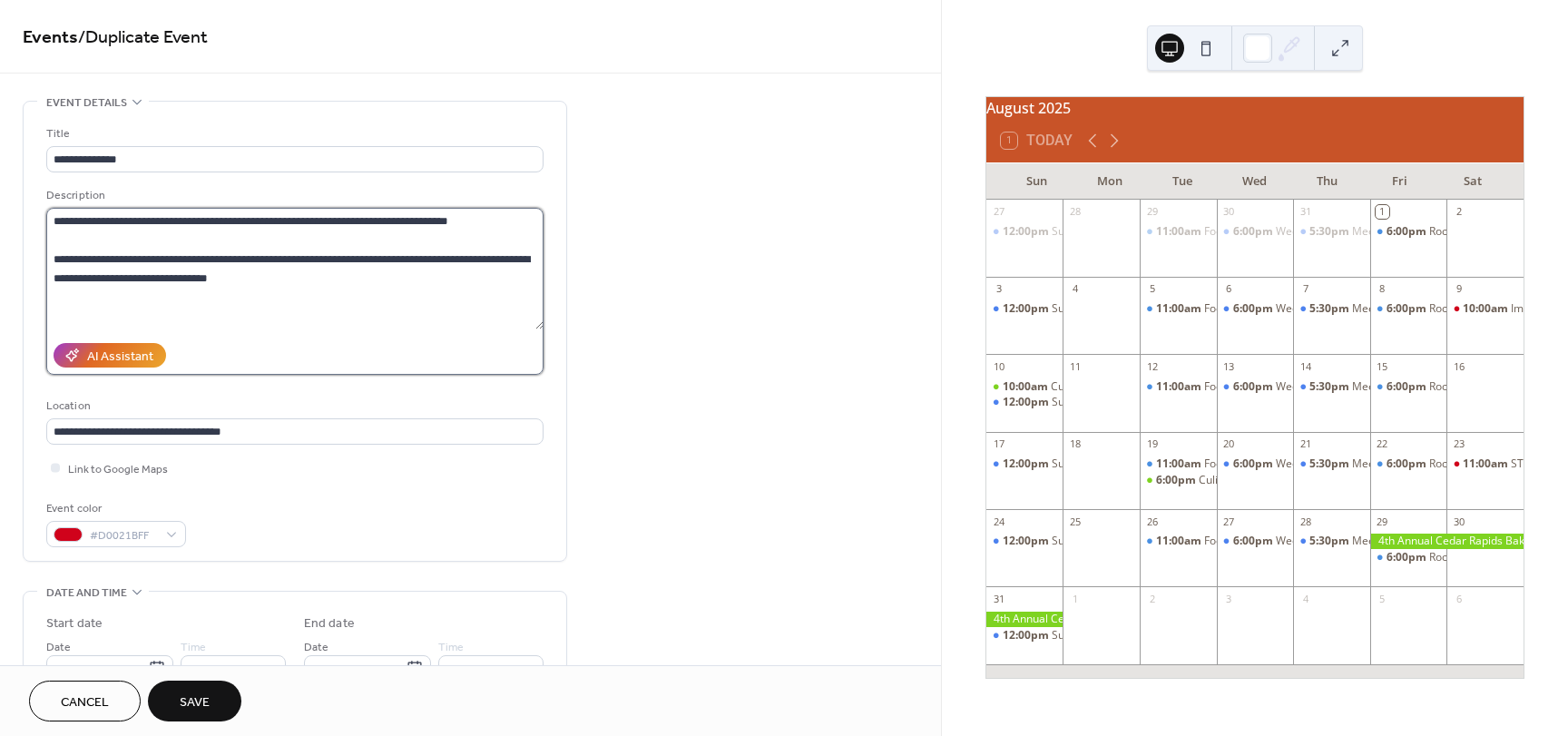 click on "**********" at bounding box center (295, 269) 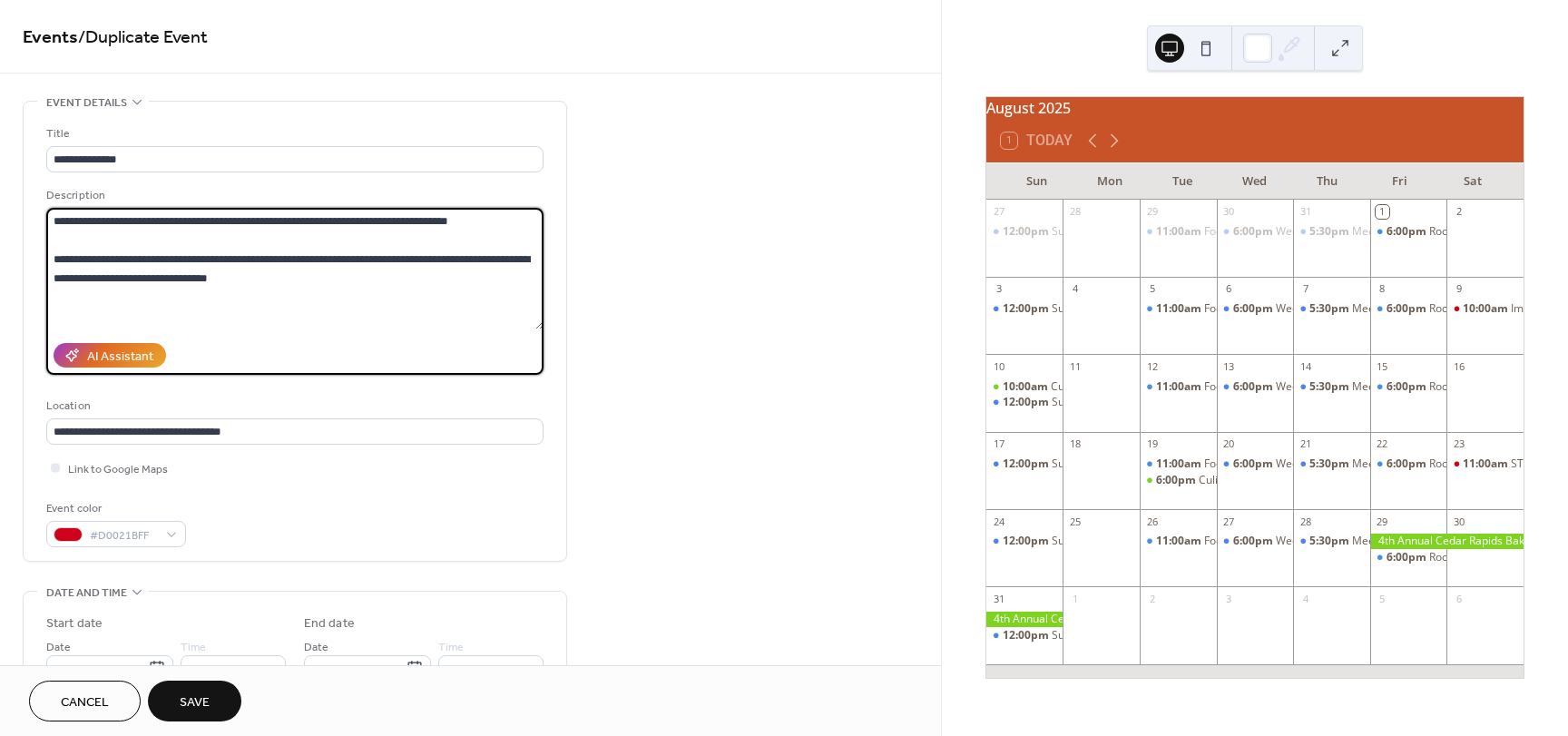 click on "**********" at bounding box center [295, 269] 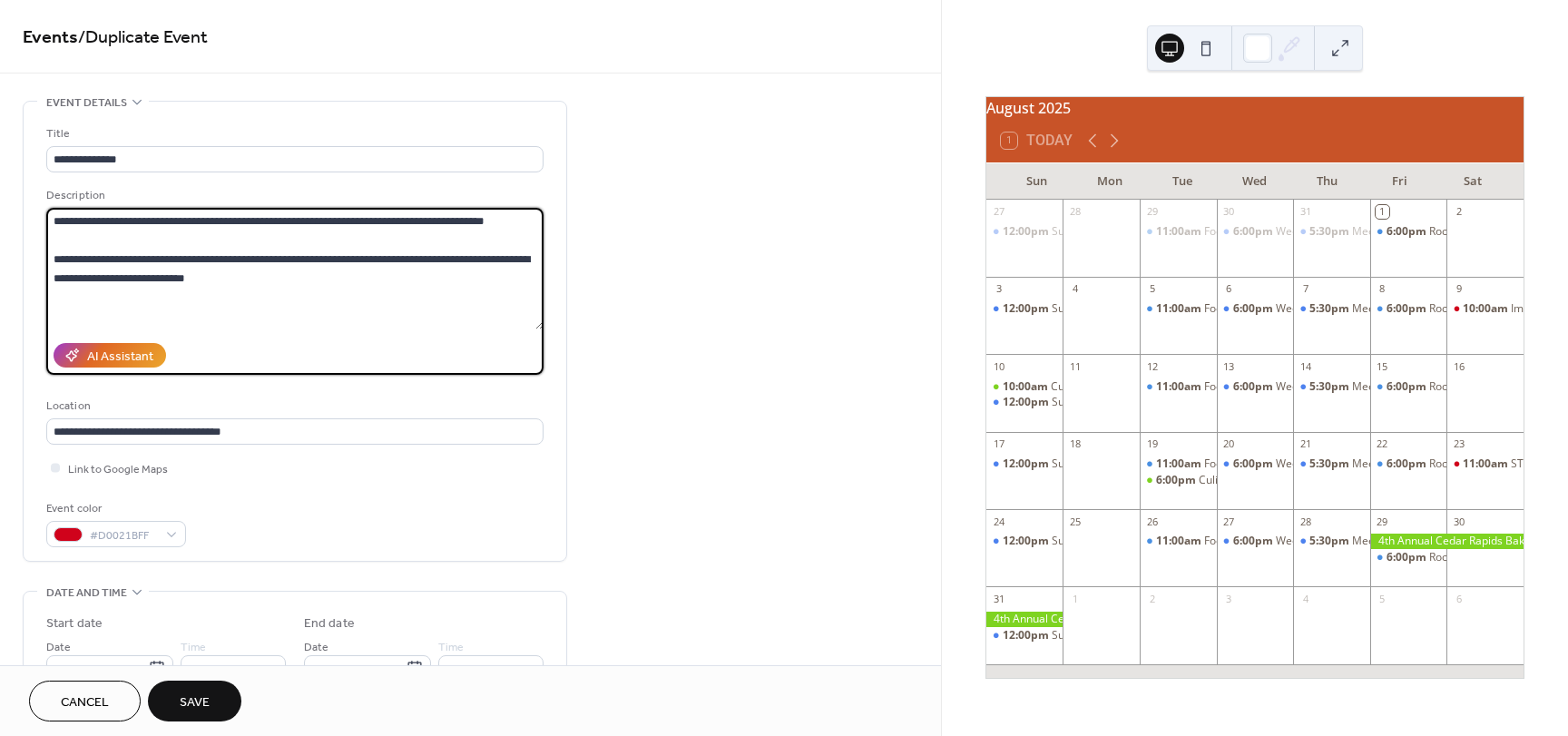 click on "**********" at bounding box center (295, 269) 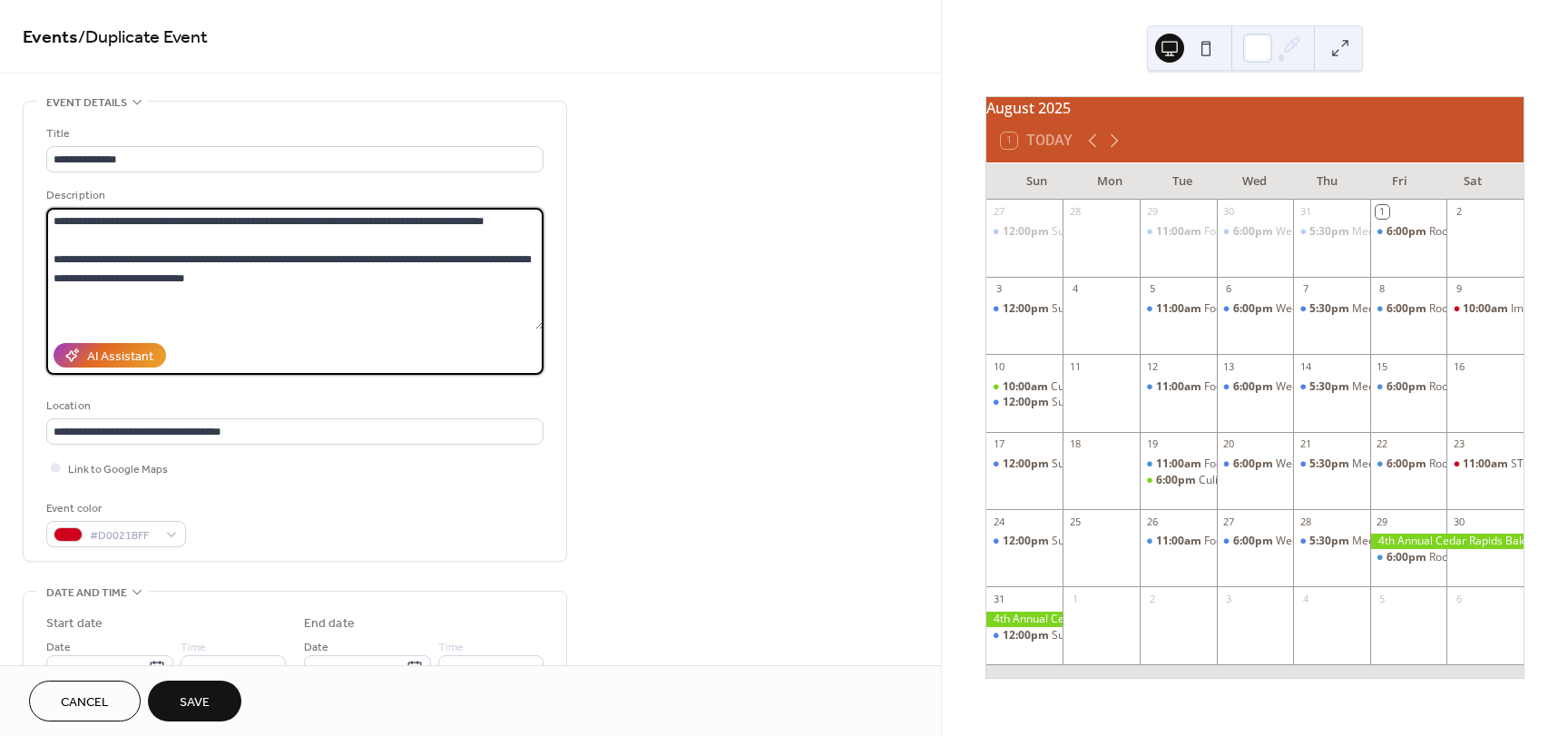 drag, startPoint x: 206, startPoint y: 278, endPoint x: 114, endPoint y: 279, distance: 92.00543 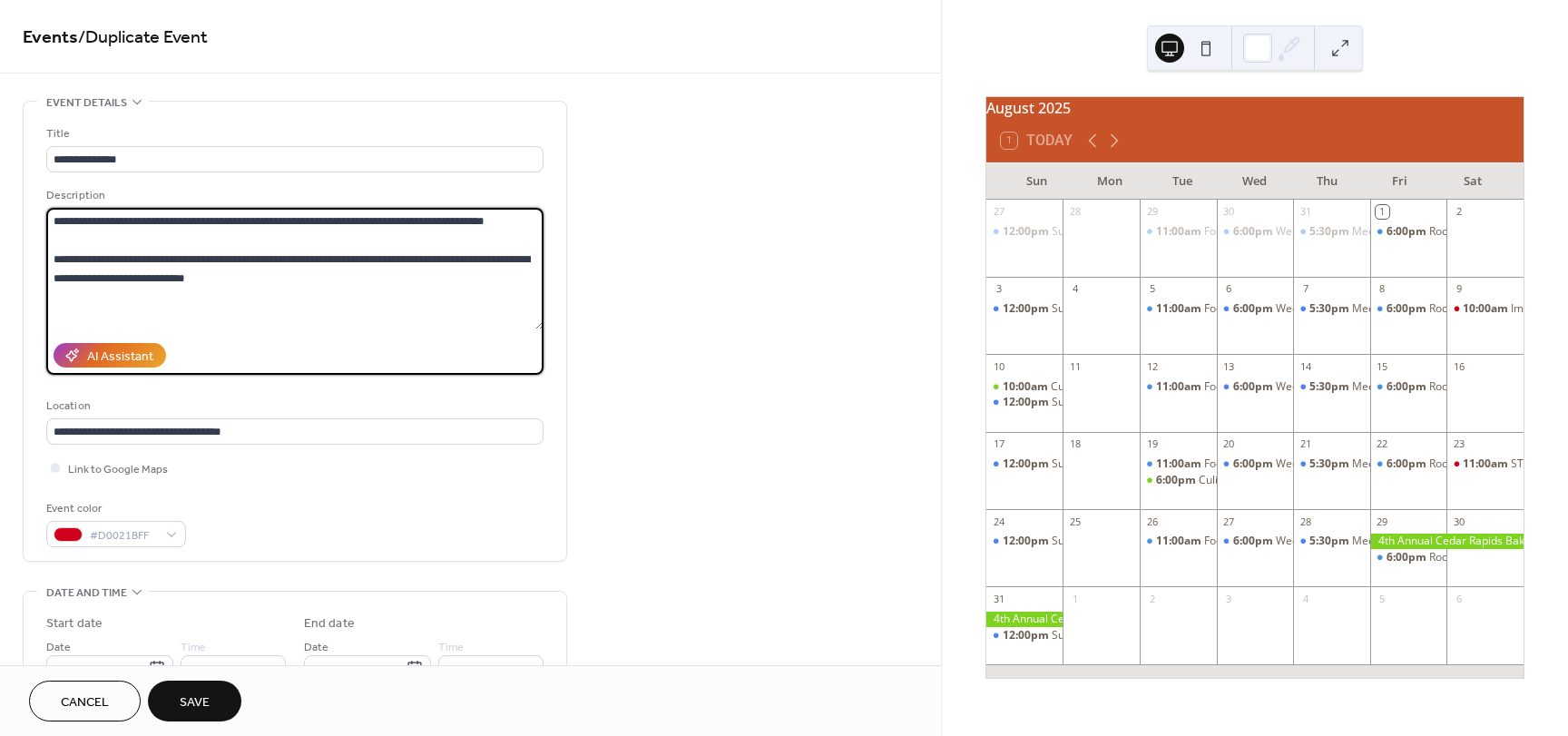 click on "**********" at bounding box center (295, 269) 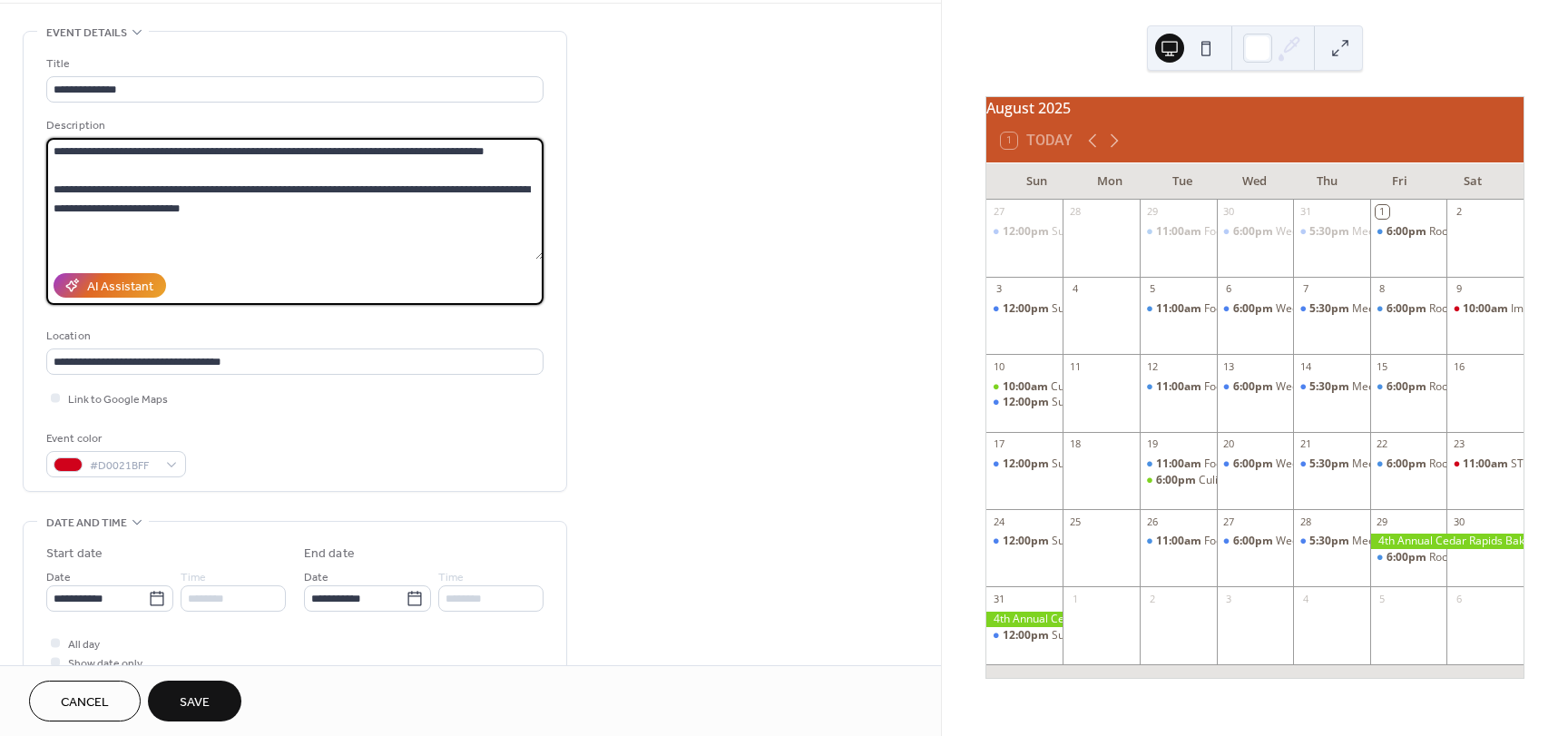 scroll, scrollTop: 182, scrollLeft: 0, axis: vertical 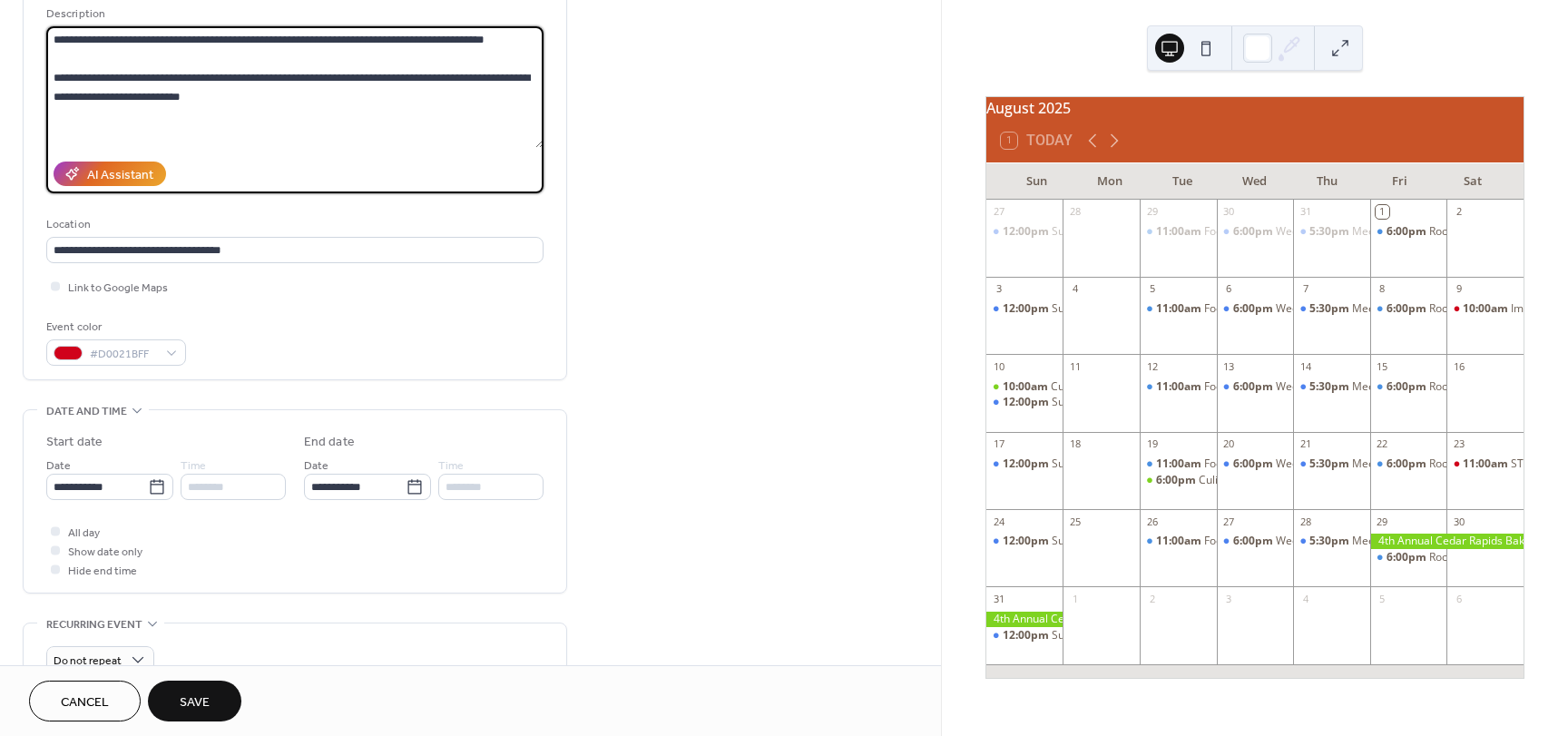 type on "**********" 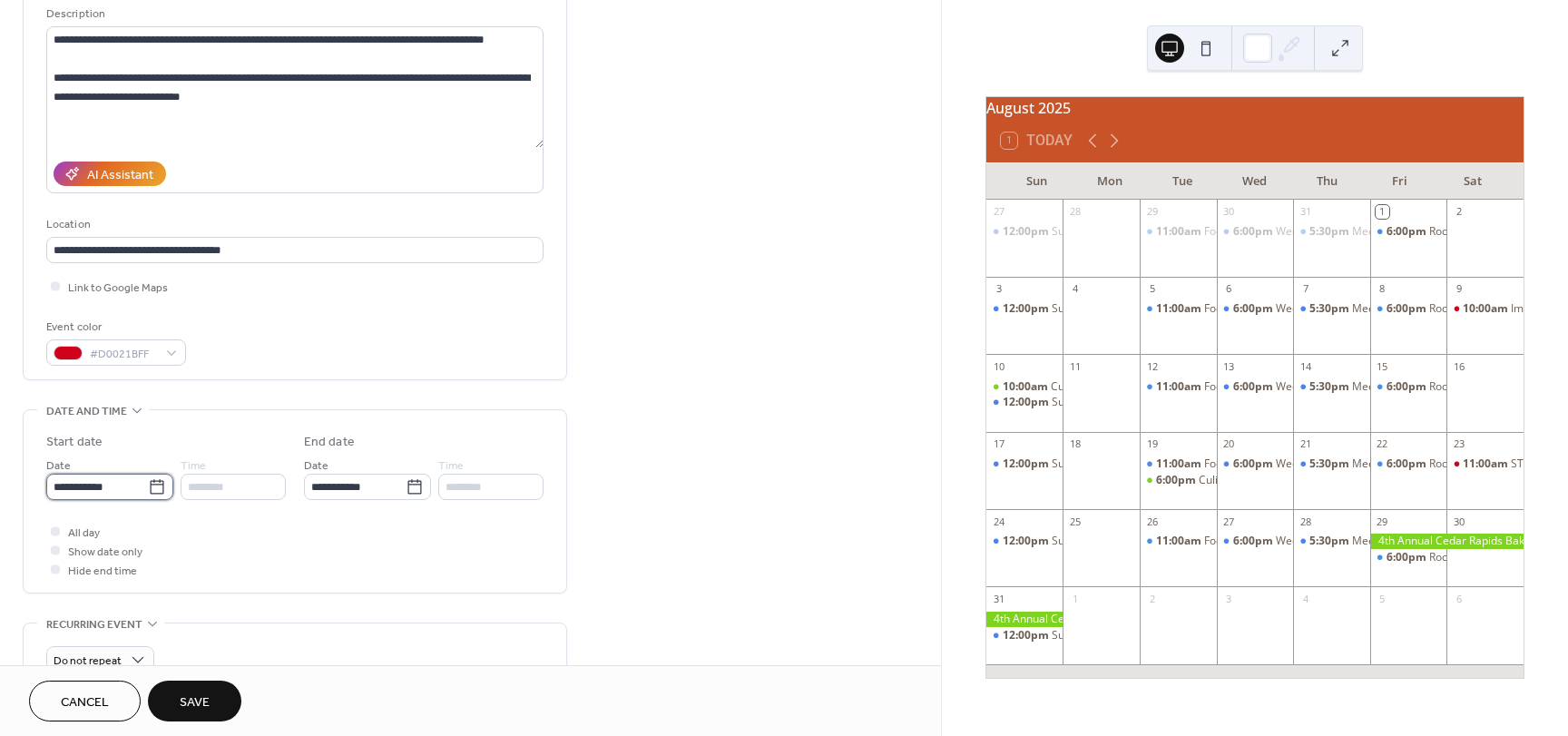 click on "**********" at bounding box center (97, 486) 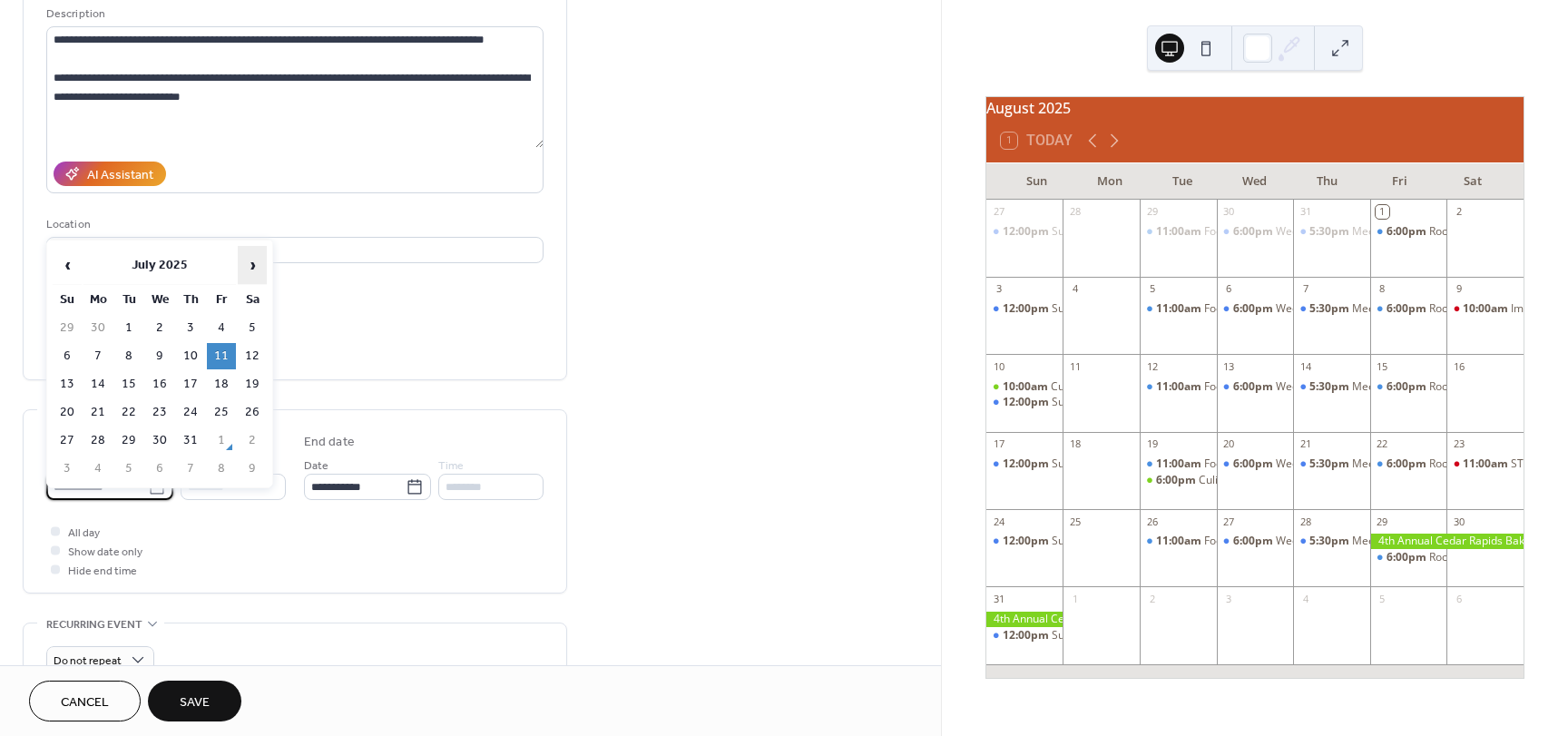click on "›" at bounding box center (252, 265) 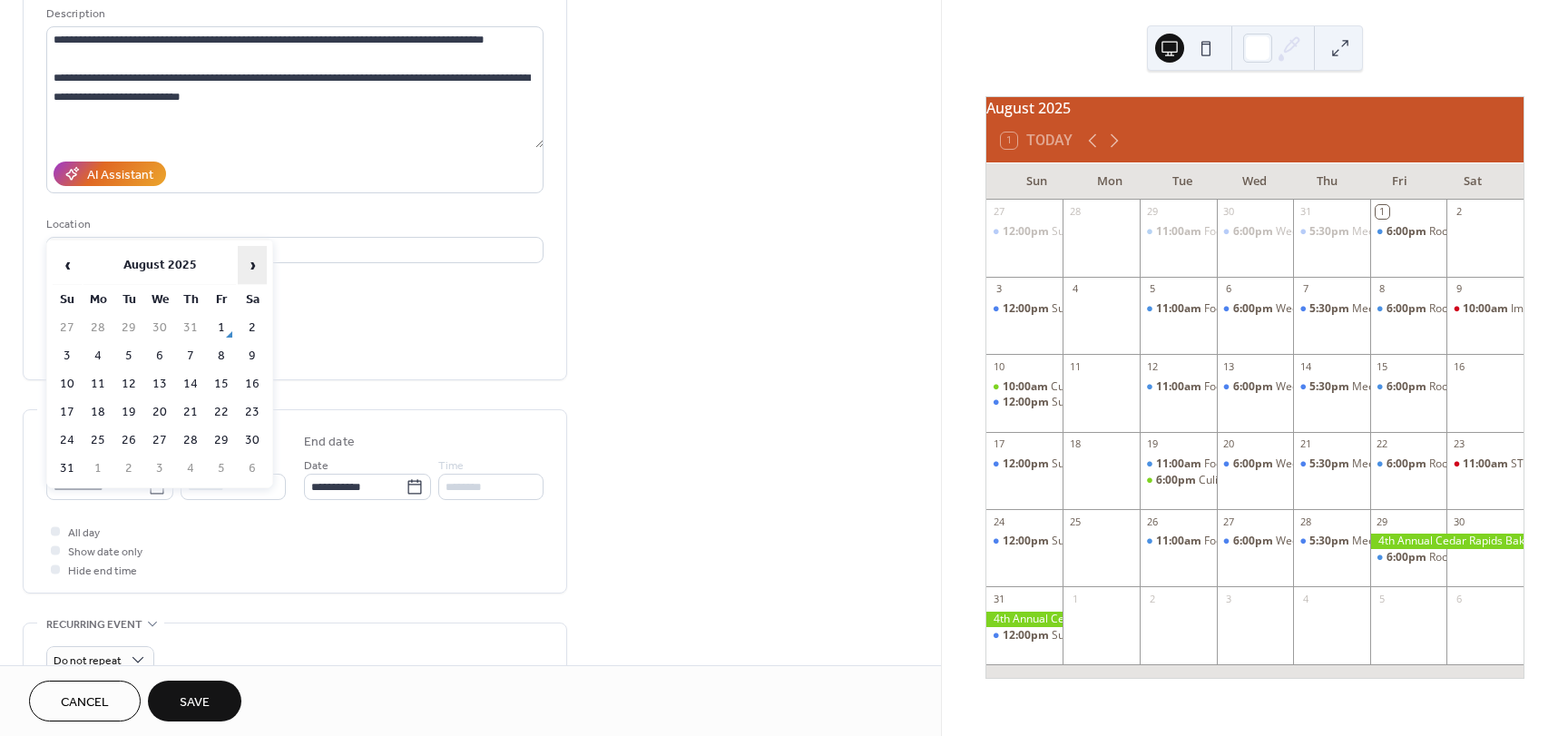 click on "›" at bounding box center [252, 265] 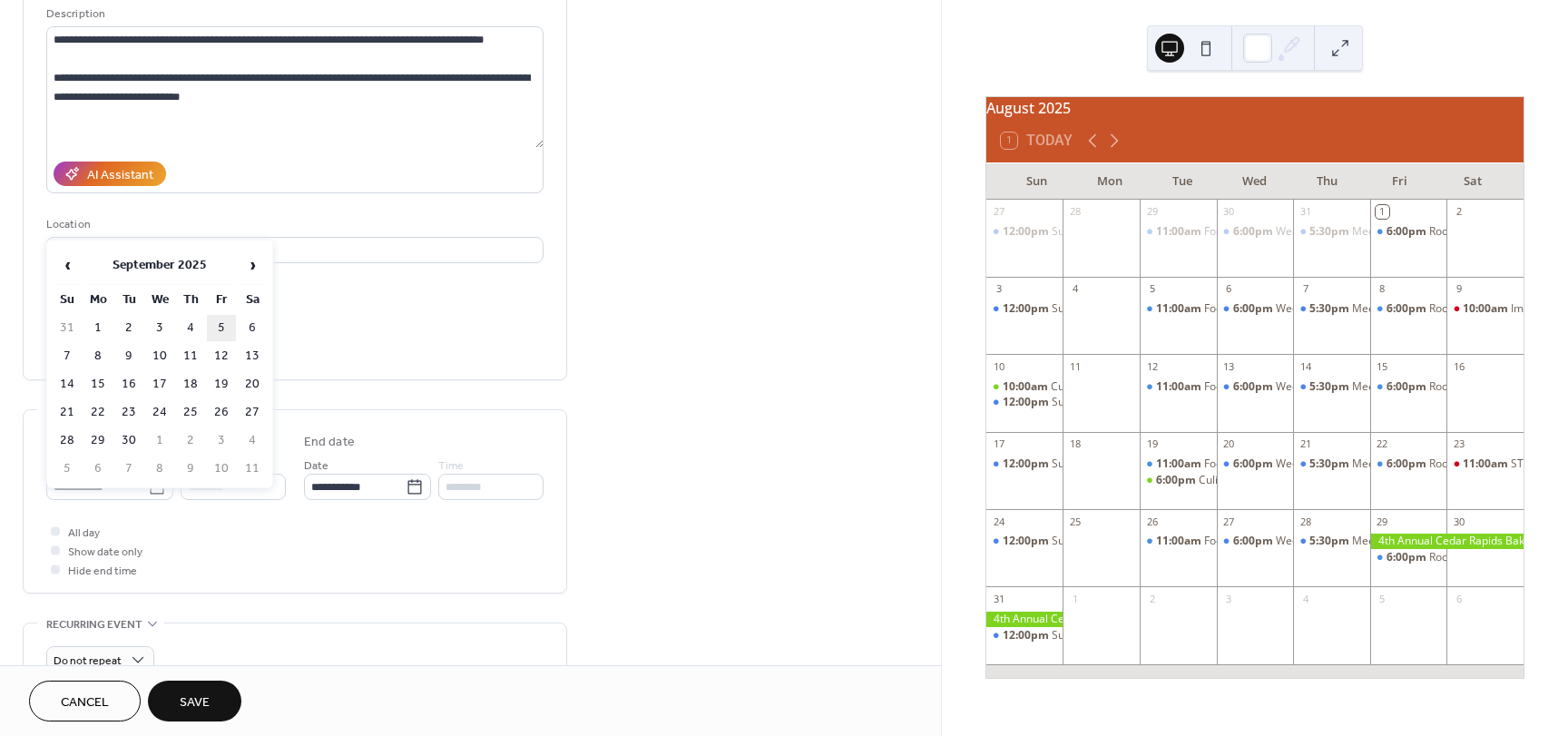 click on "5" at bounding box center (221, 328) 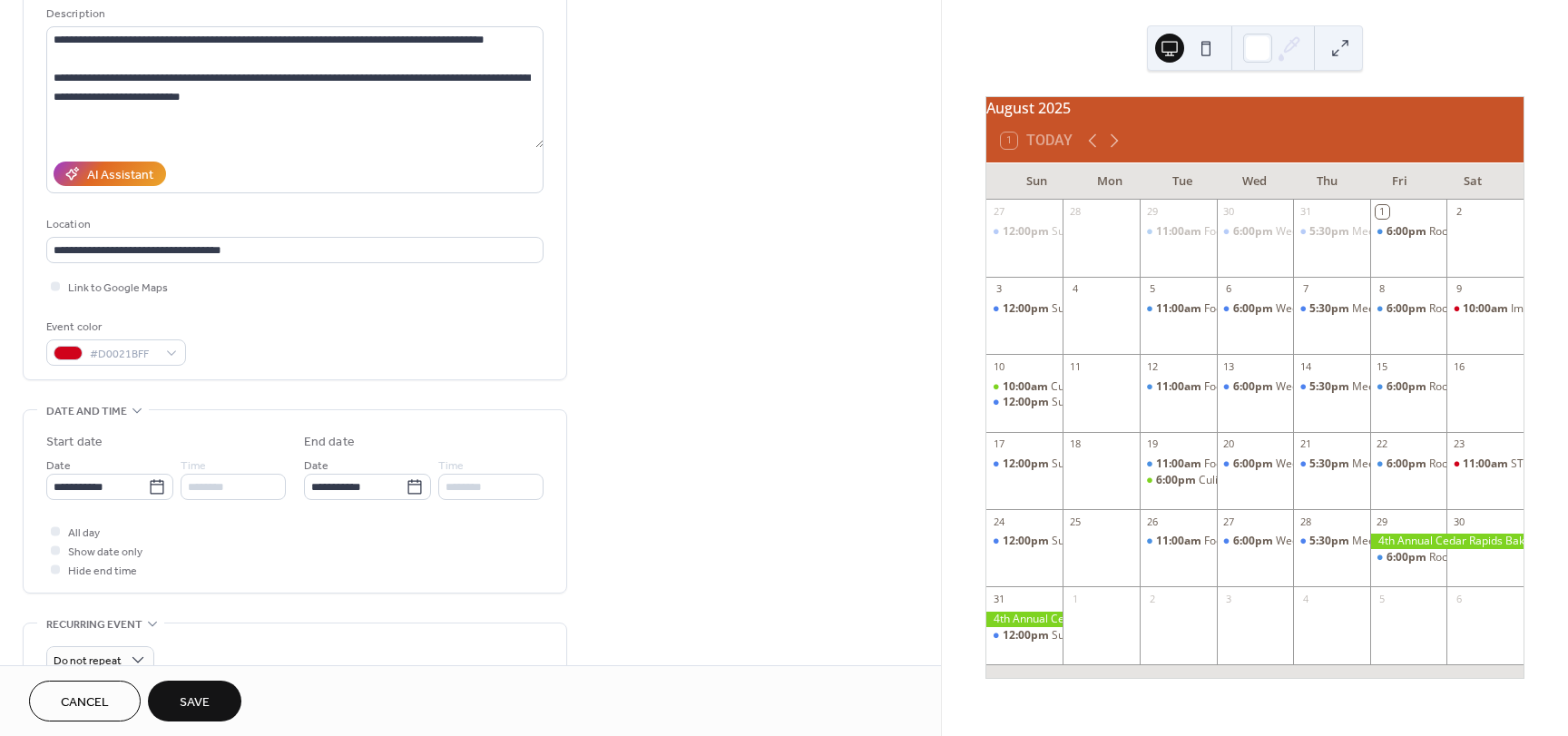 type on "**********" 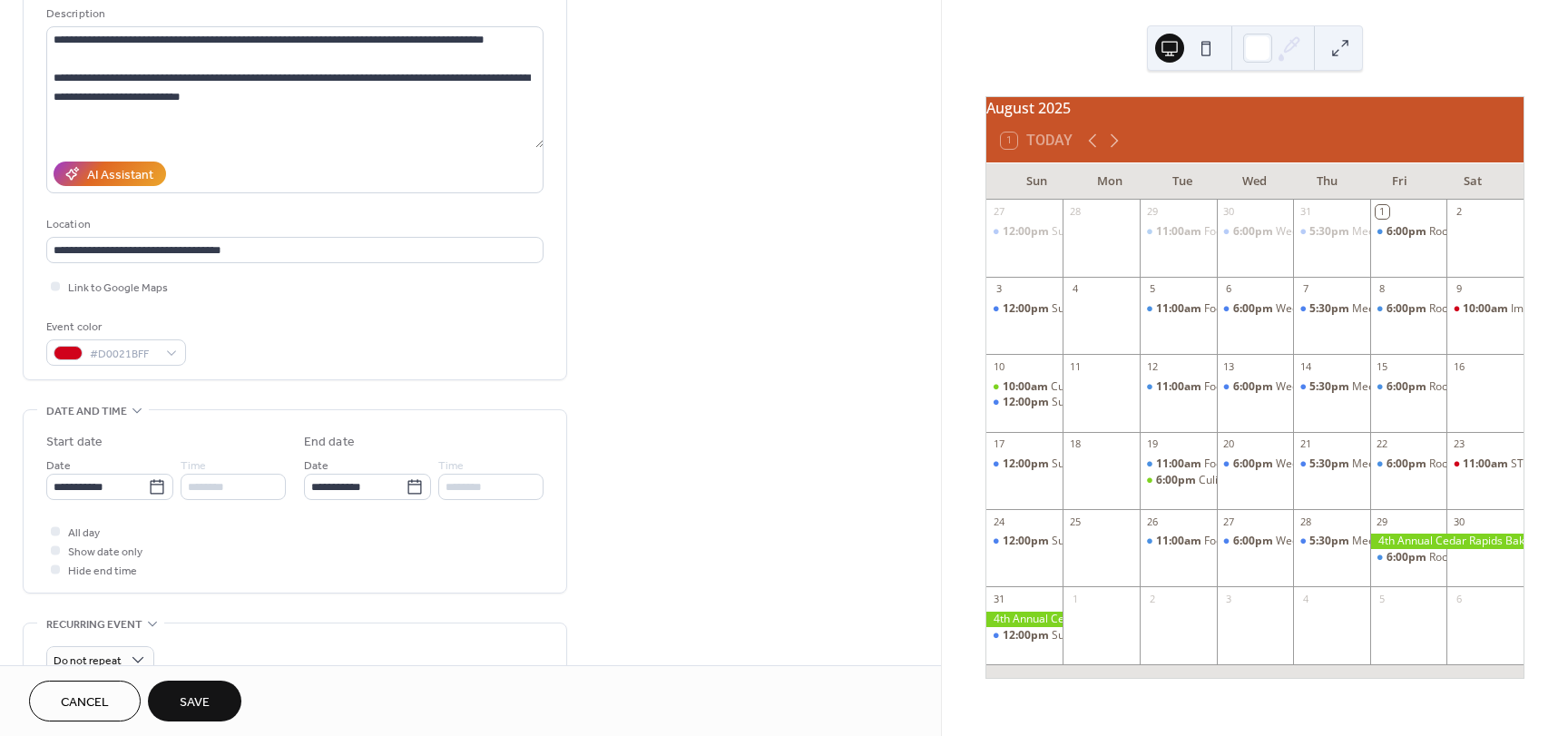type on "**********" 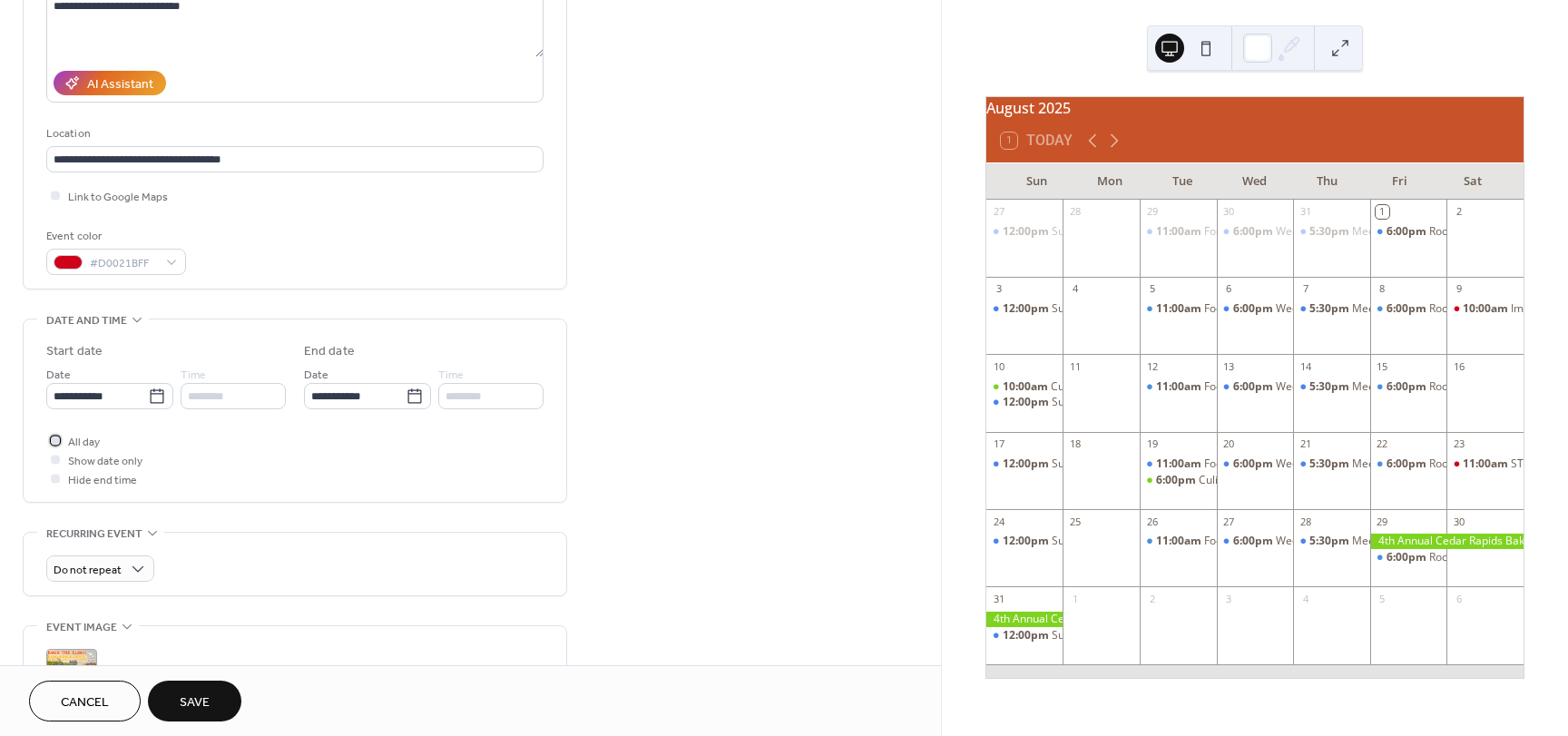 click at bounding box center [55, 440] 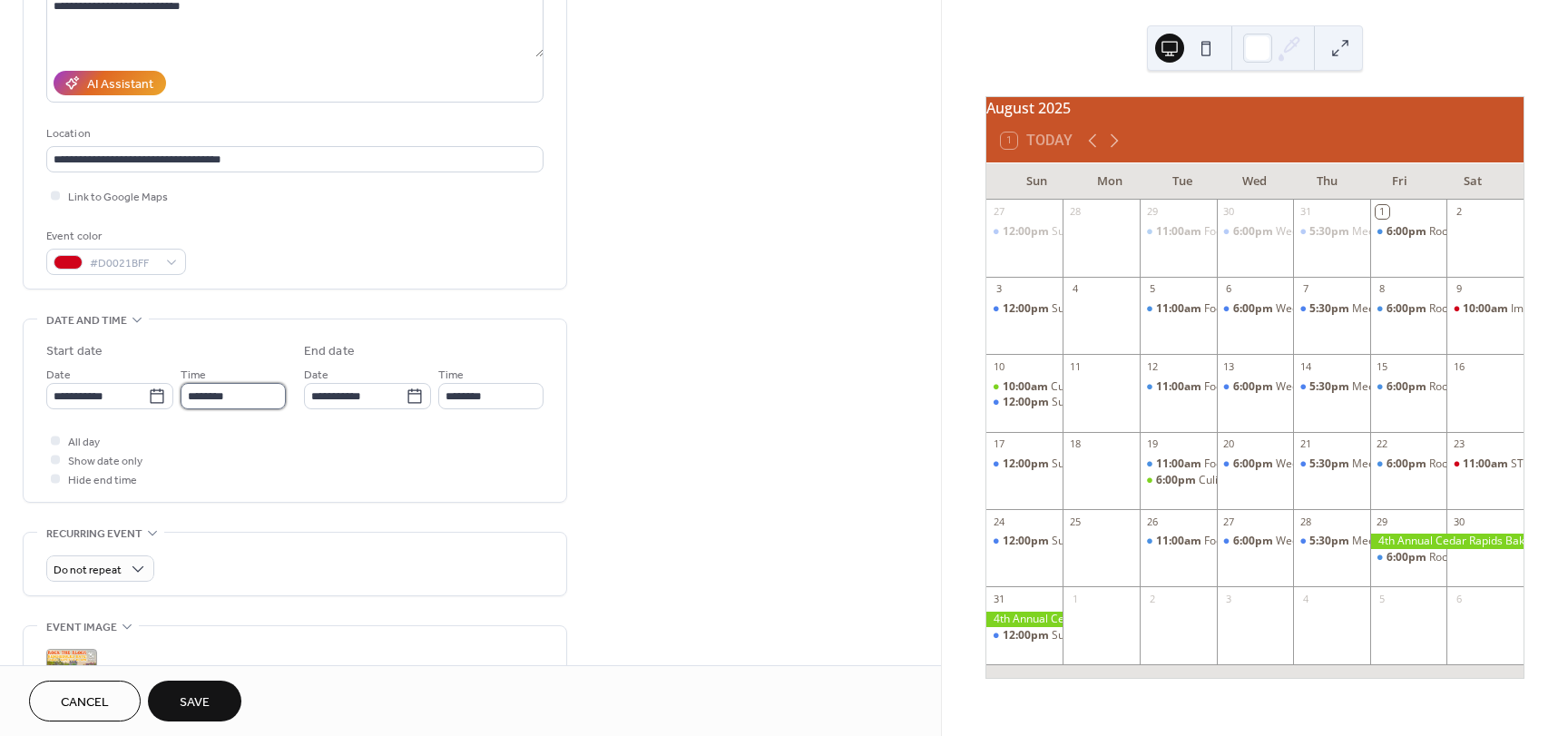 click on "********" at bounding box center [233, 396] 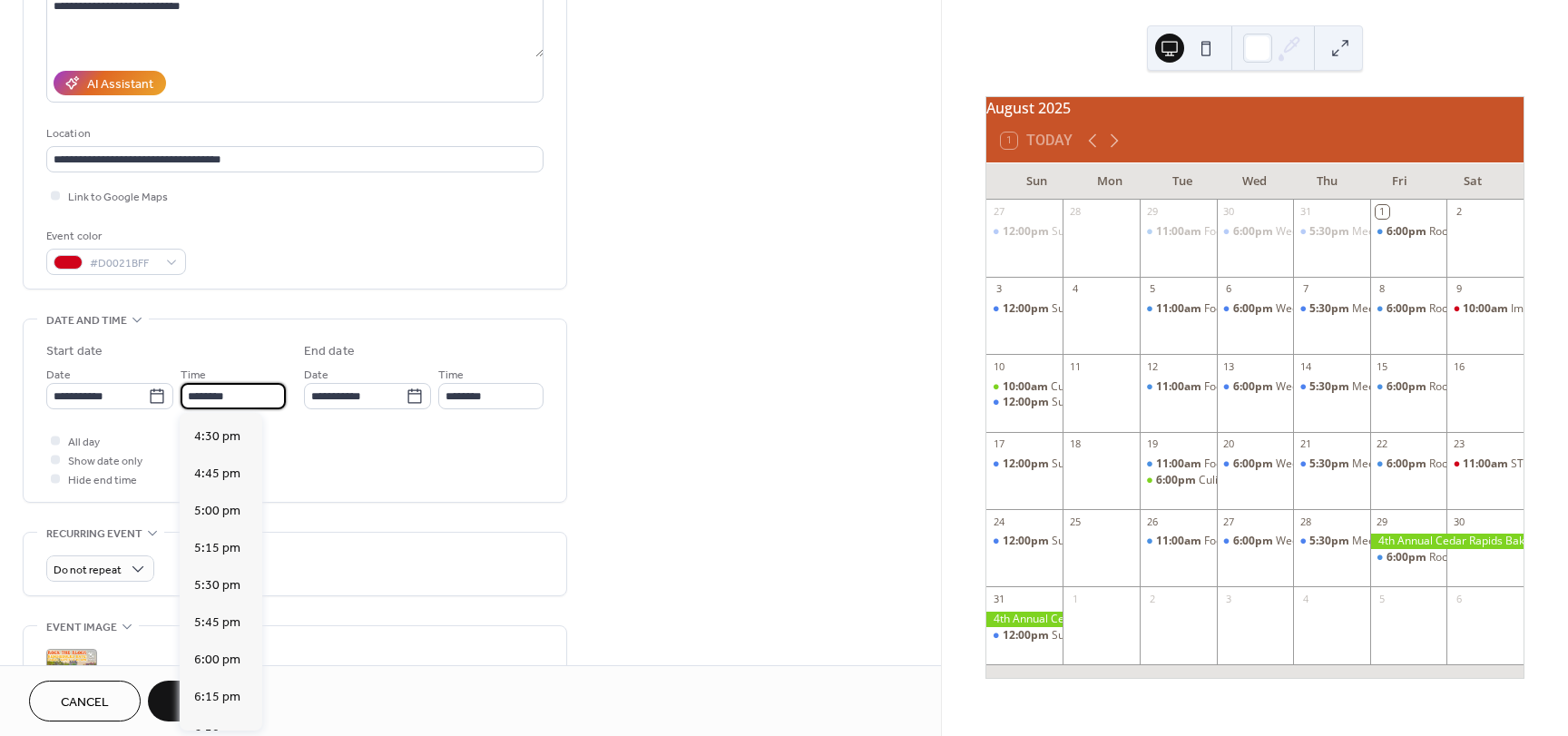 scroll, scrollTop: 2632, scrollLeft: 0, axis: vertical 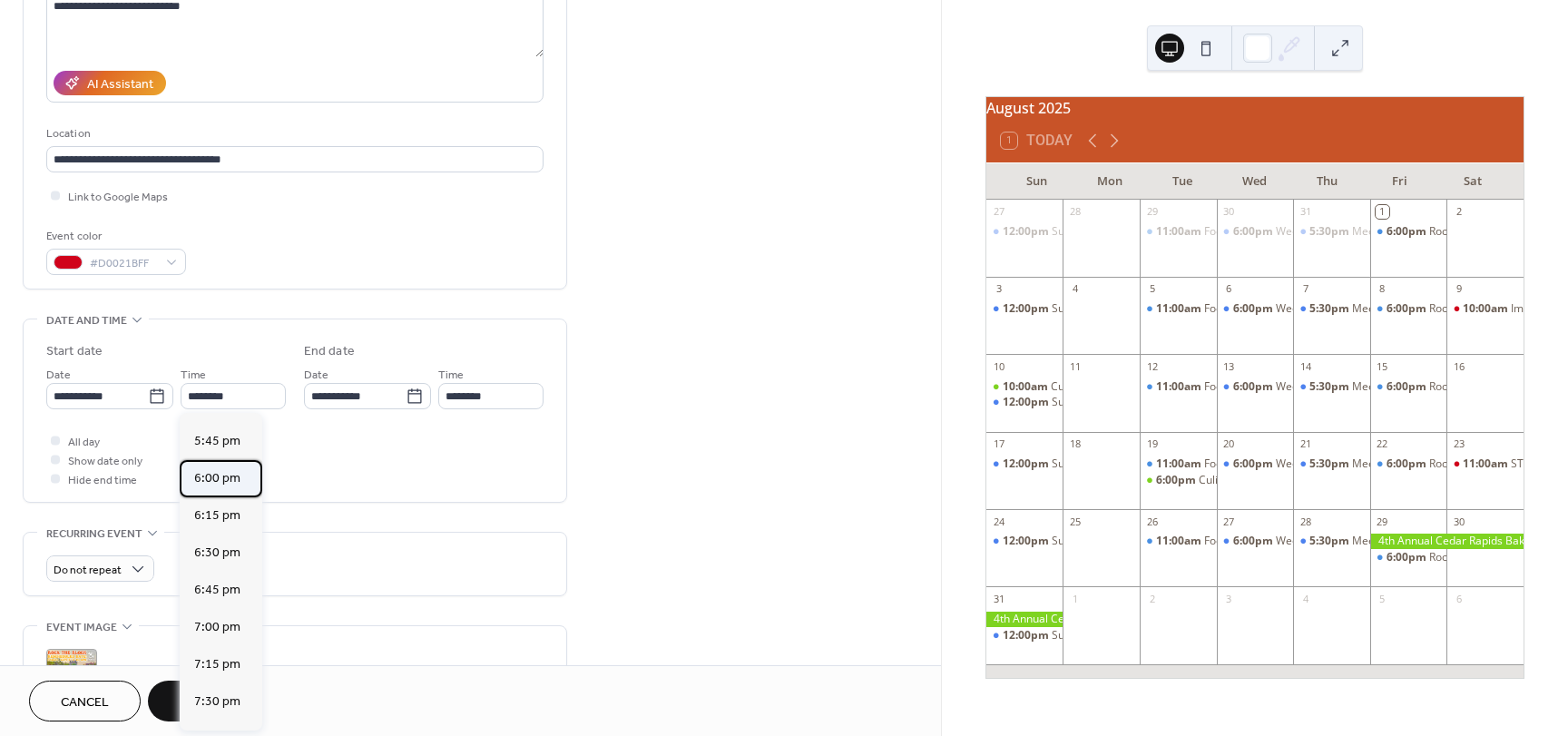 click on "6:00 pm" at bounding box center (217, 478) 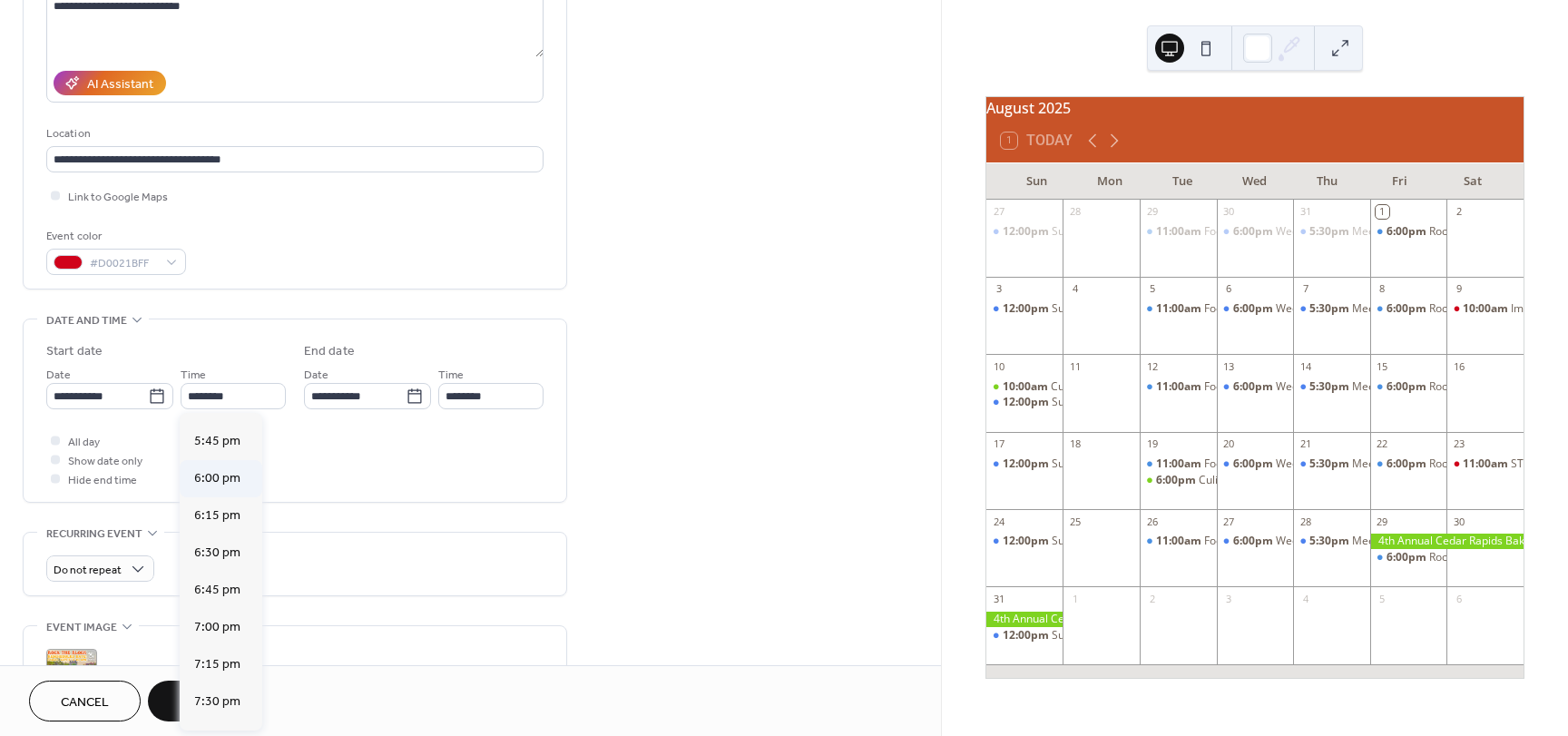 type on "*******" 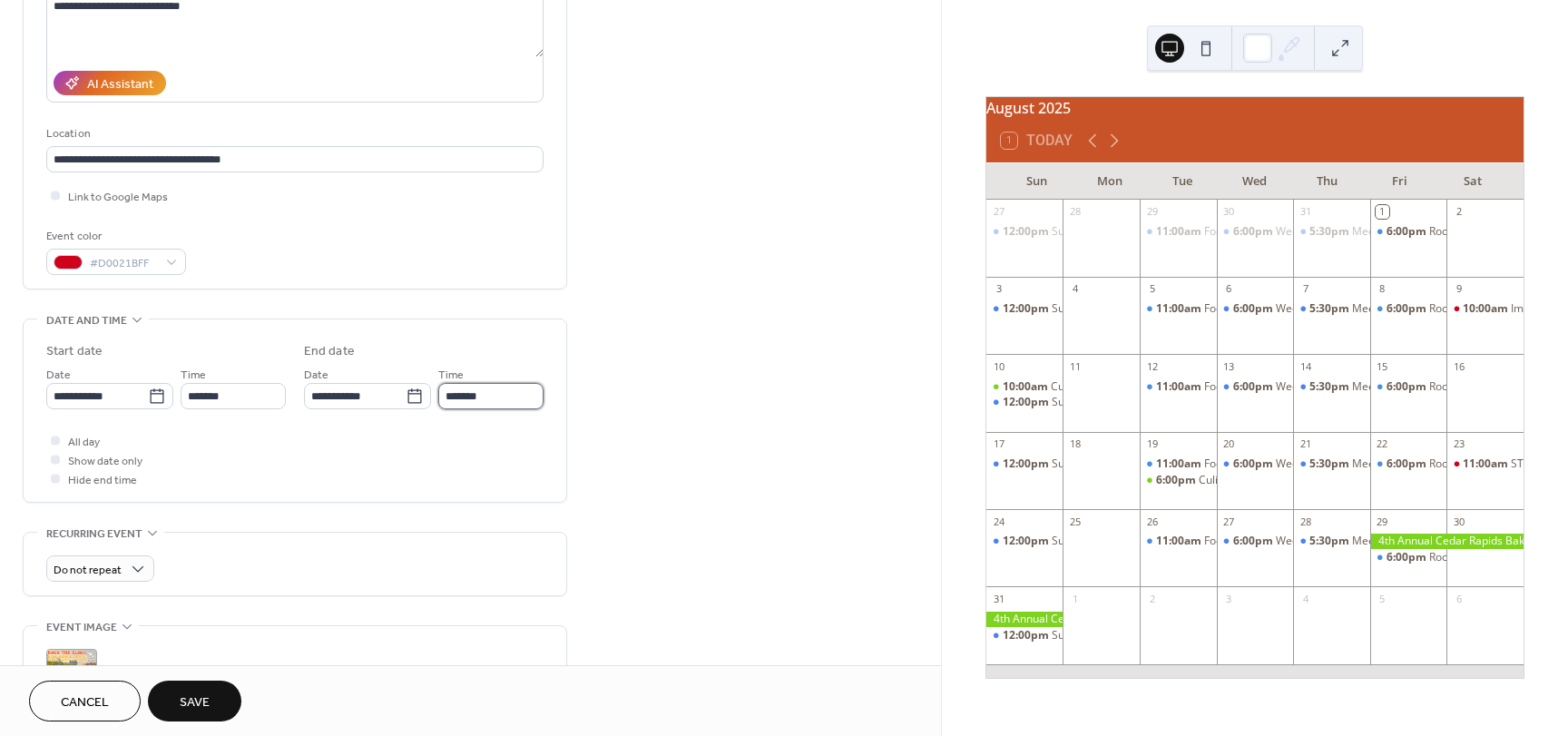 click on "*******" at bounding box center (491, 396) 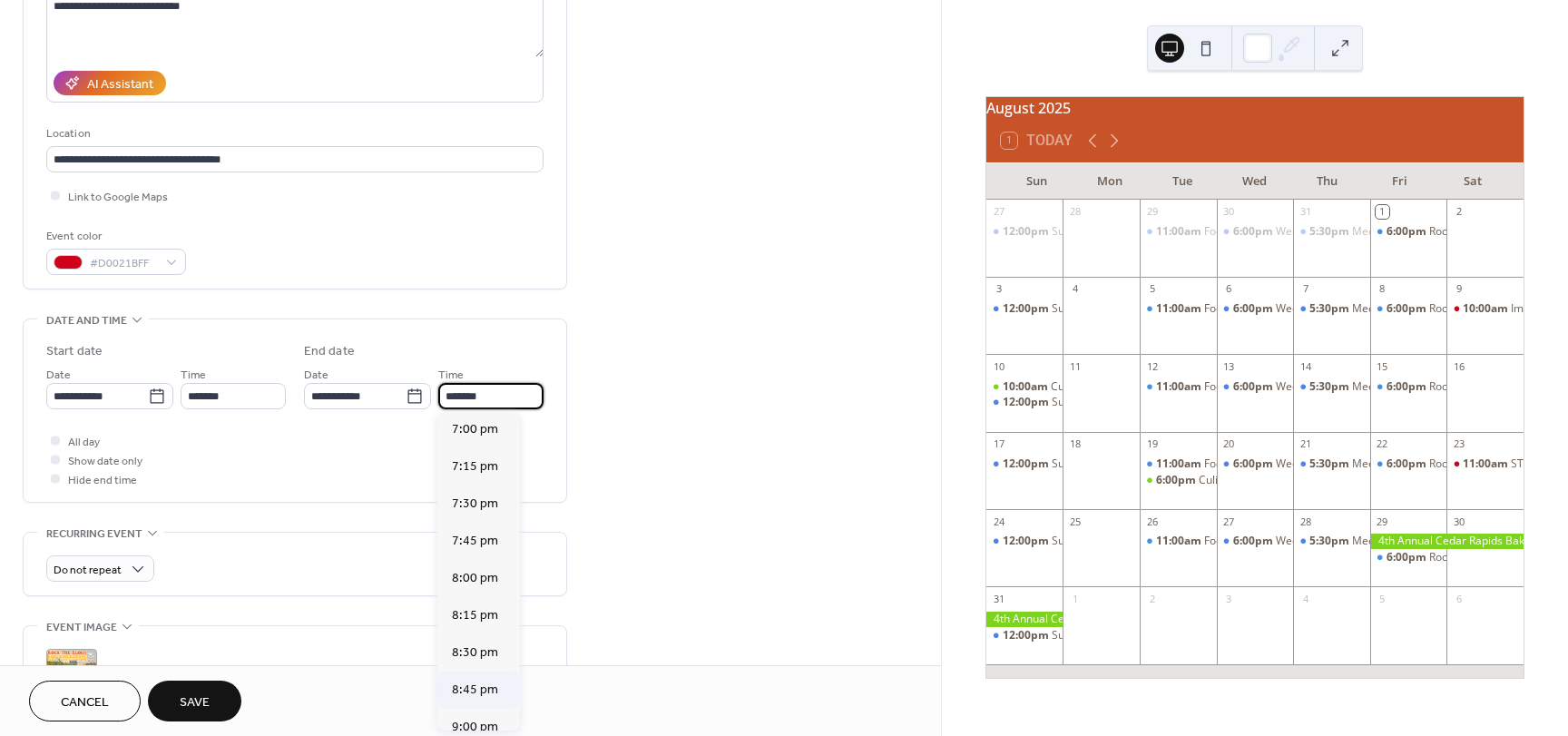 scroll, scrollTop: 91, scrollLeft: 0, axis: vertical 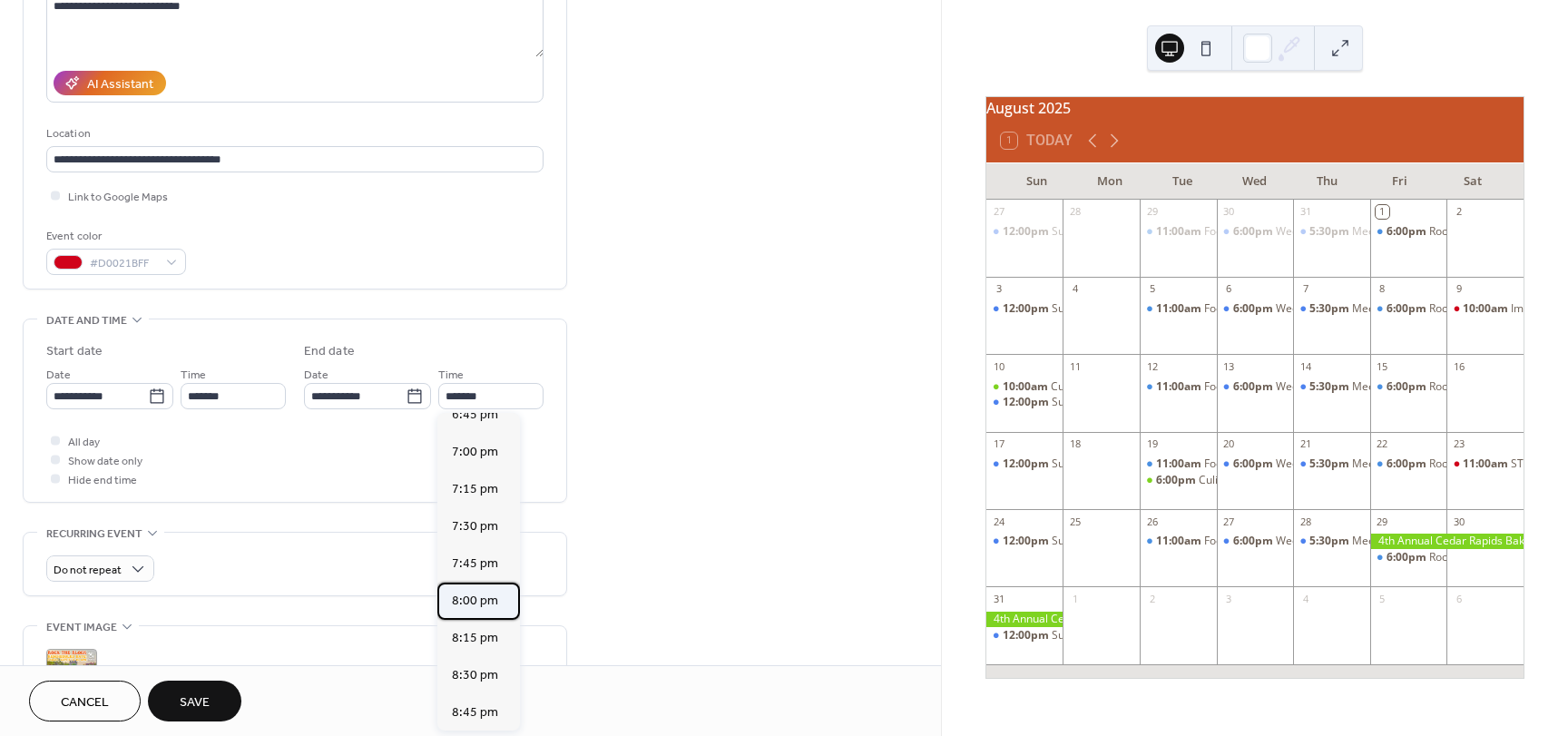 click on "8:00 pm" at bounding box center (475, 601) 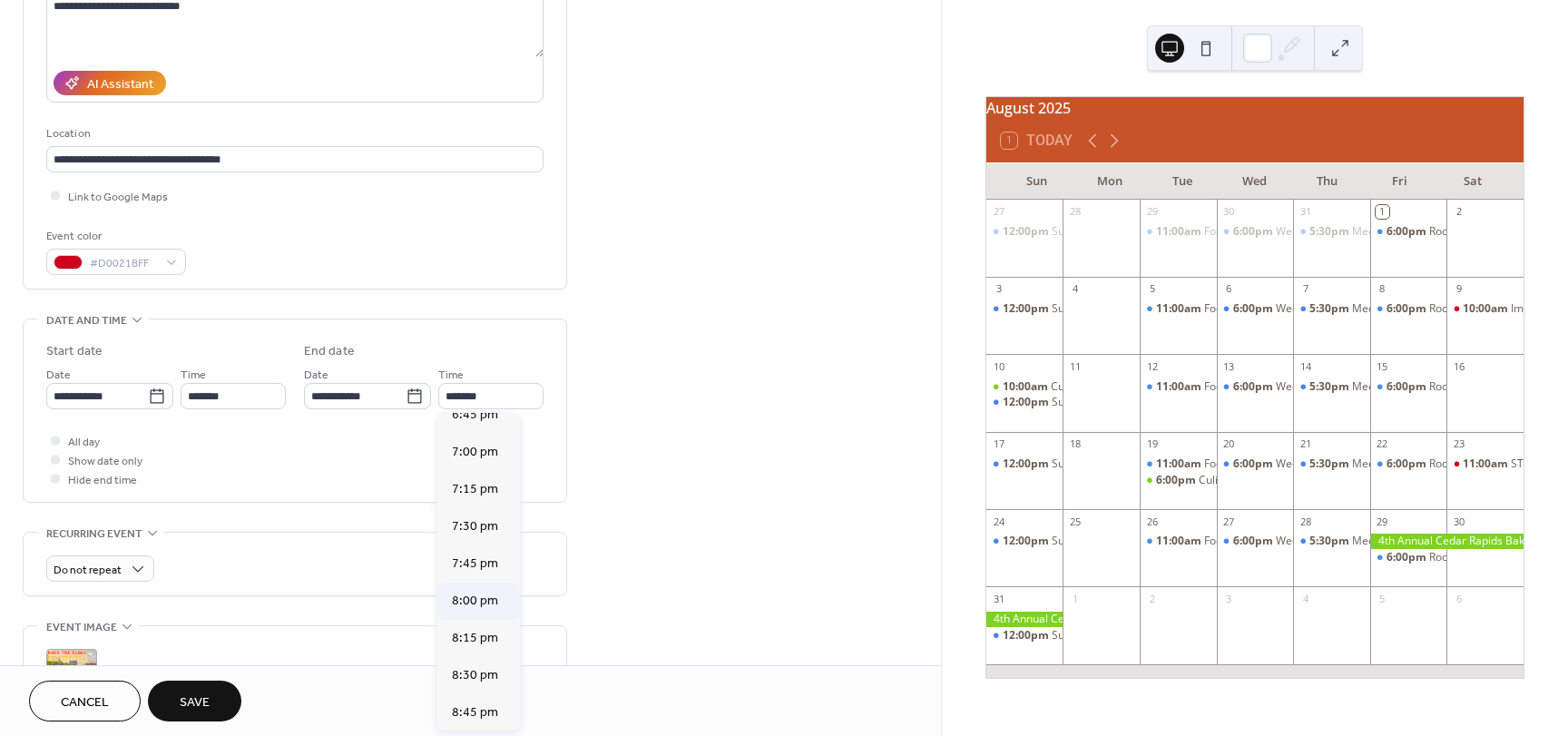 type on "*******" 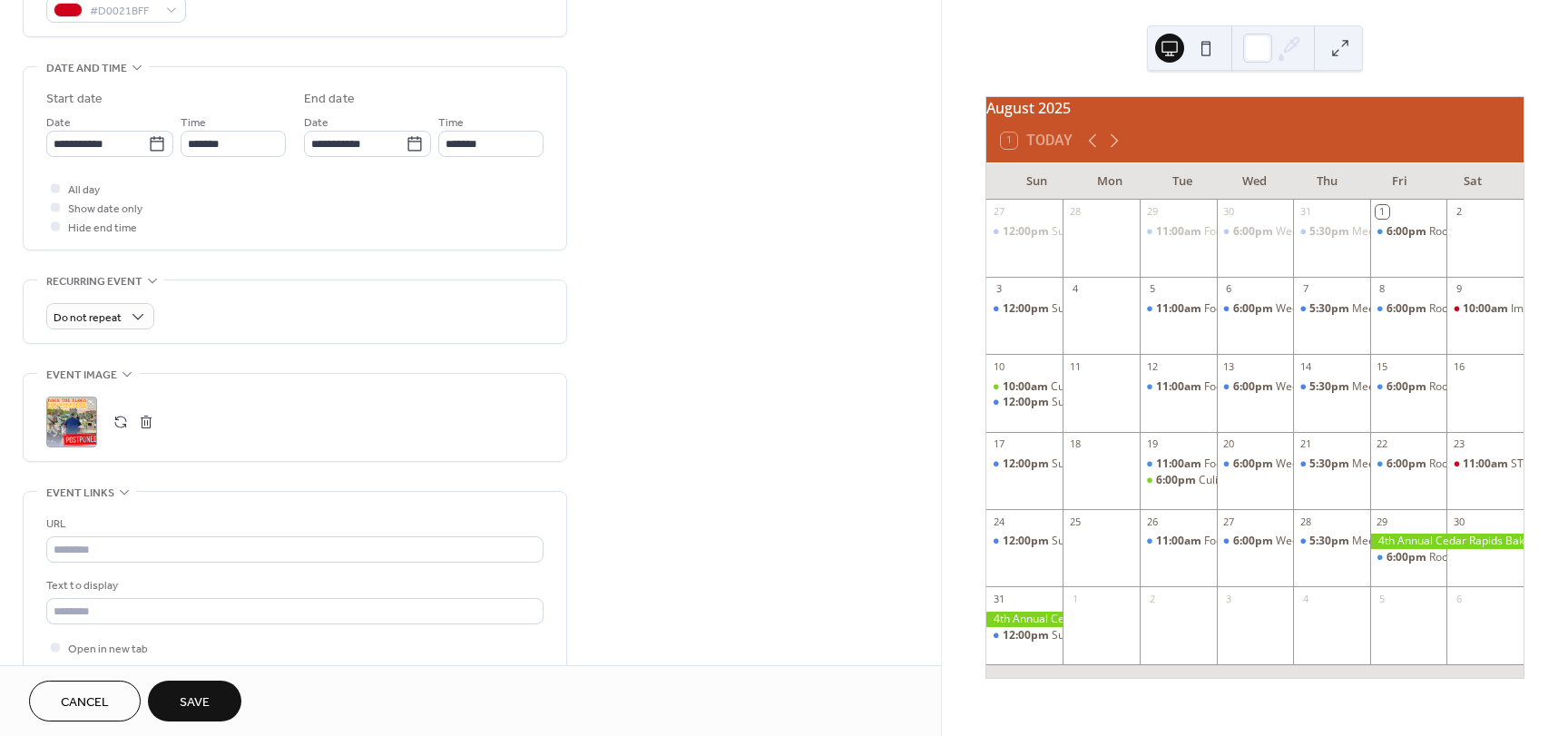 scroll, scrollTop: 545, scrollLeft: 0, axis: vertical 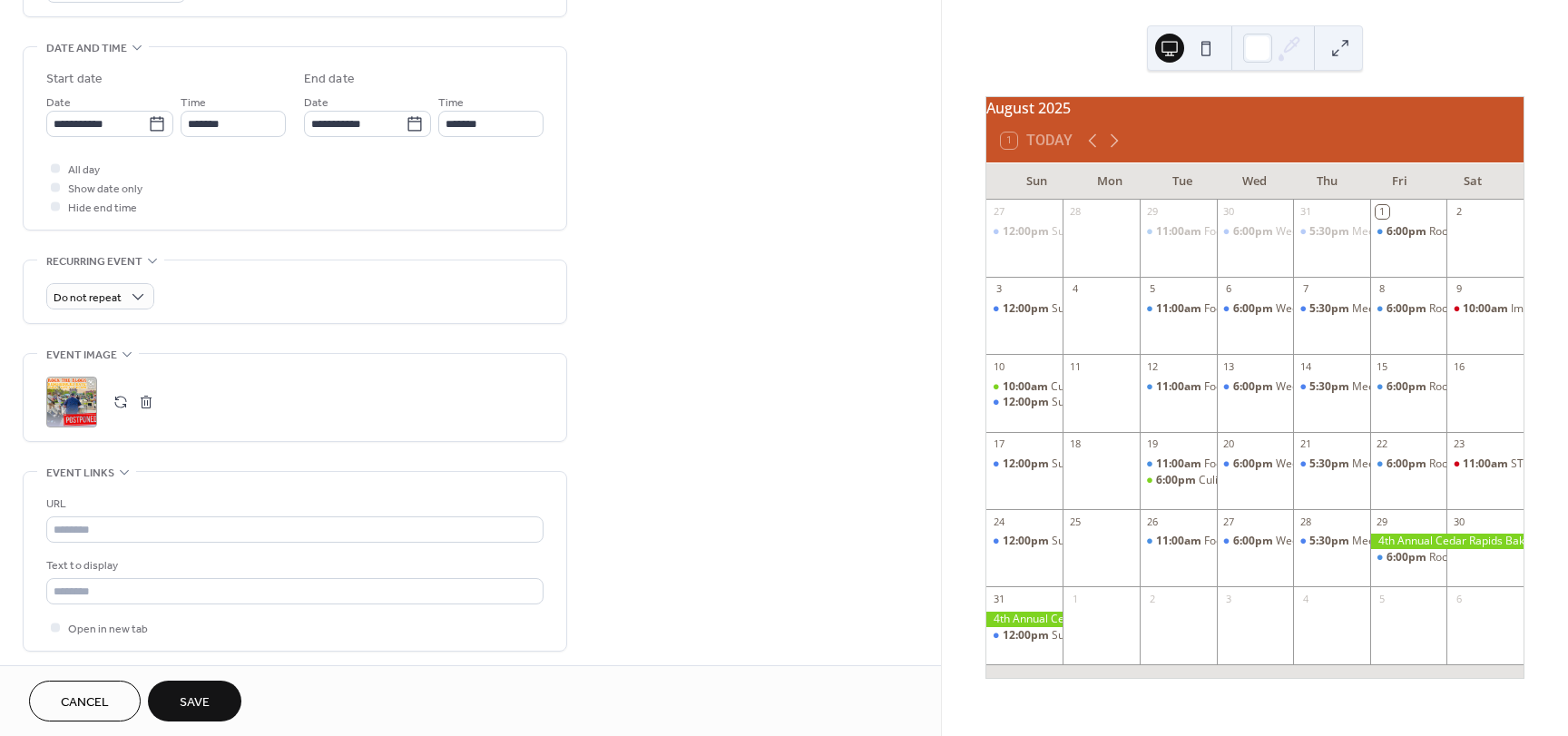 click on ";" at bounding box center [72, 402] 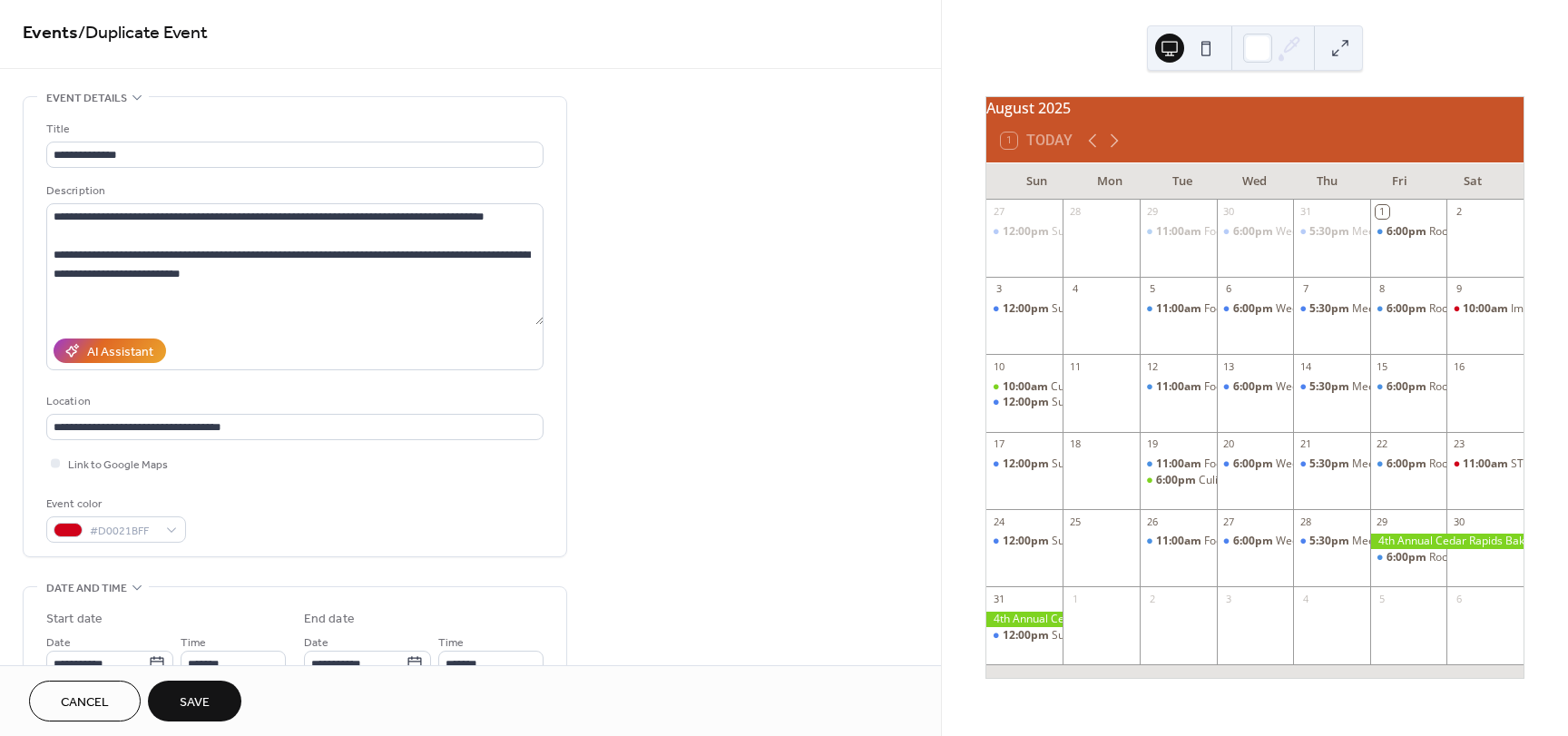 scroll, scrollTop: 0, scrollLeft: 0, axis: both 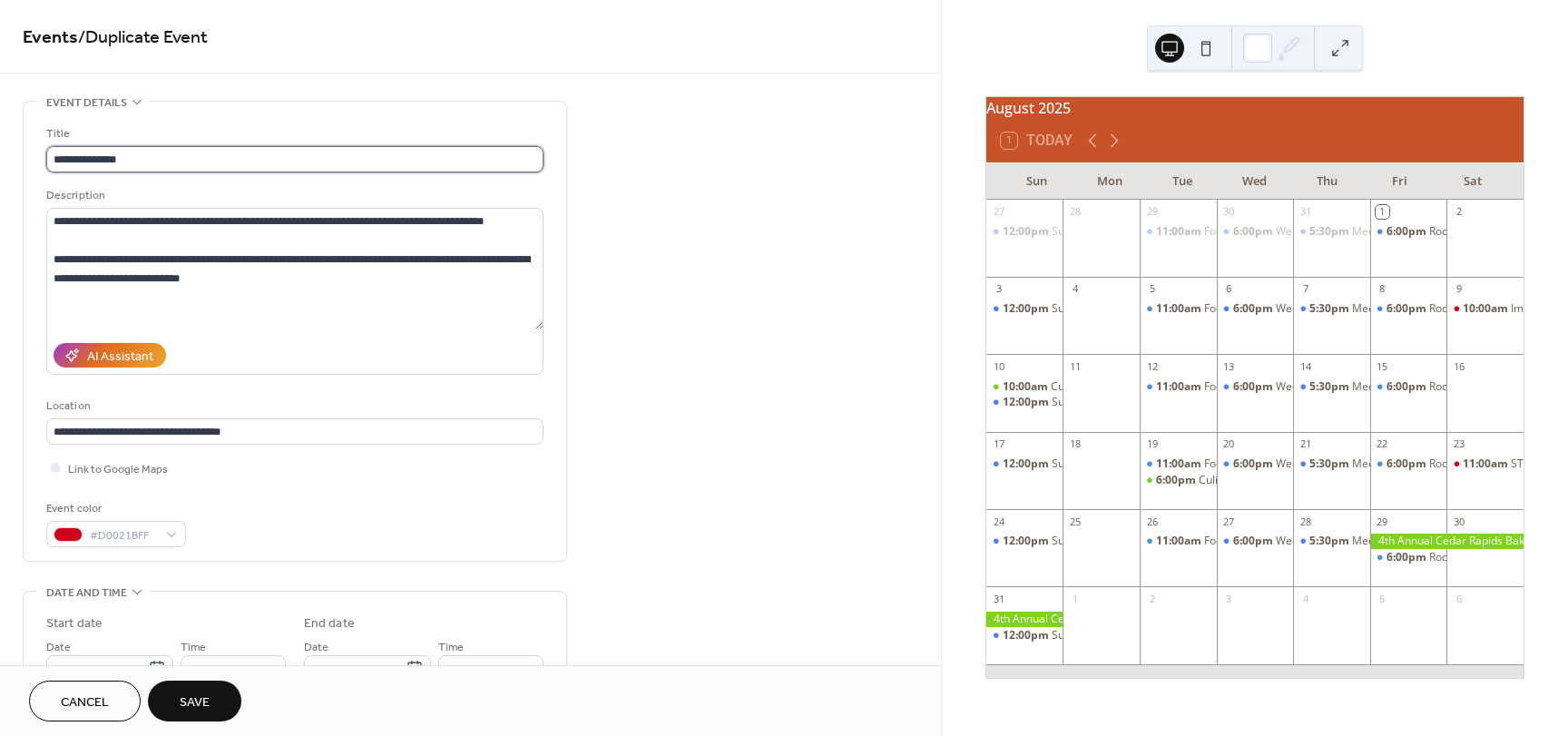 click on "**********" at bounding box center [295, 159] 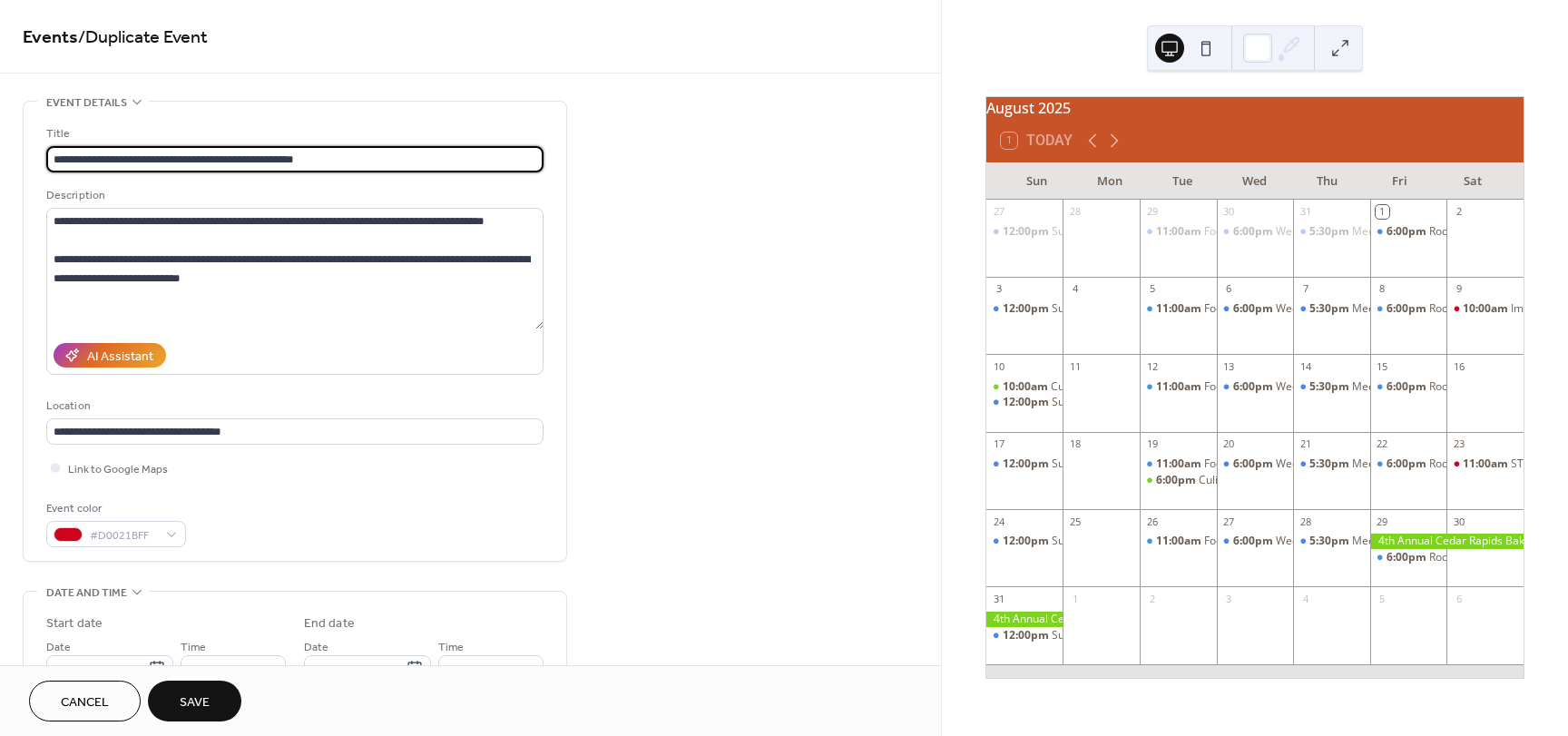 type on "**********" 